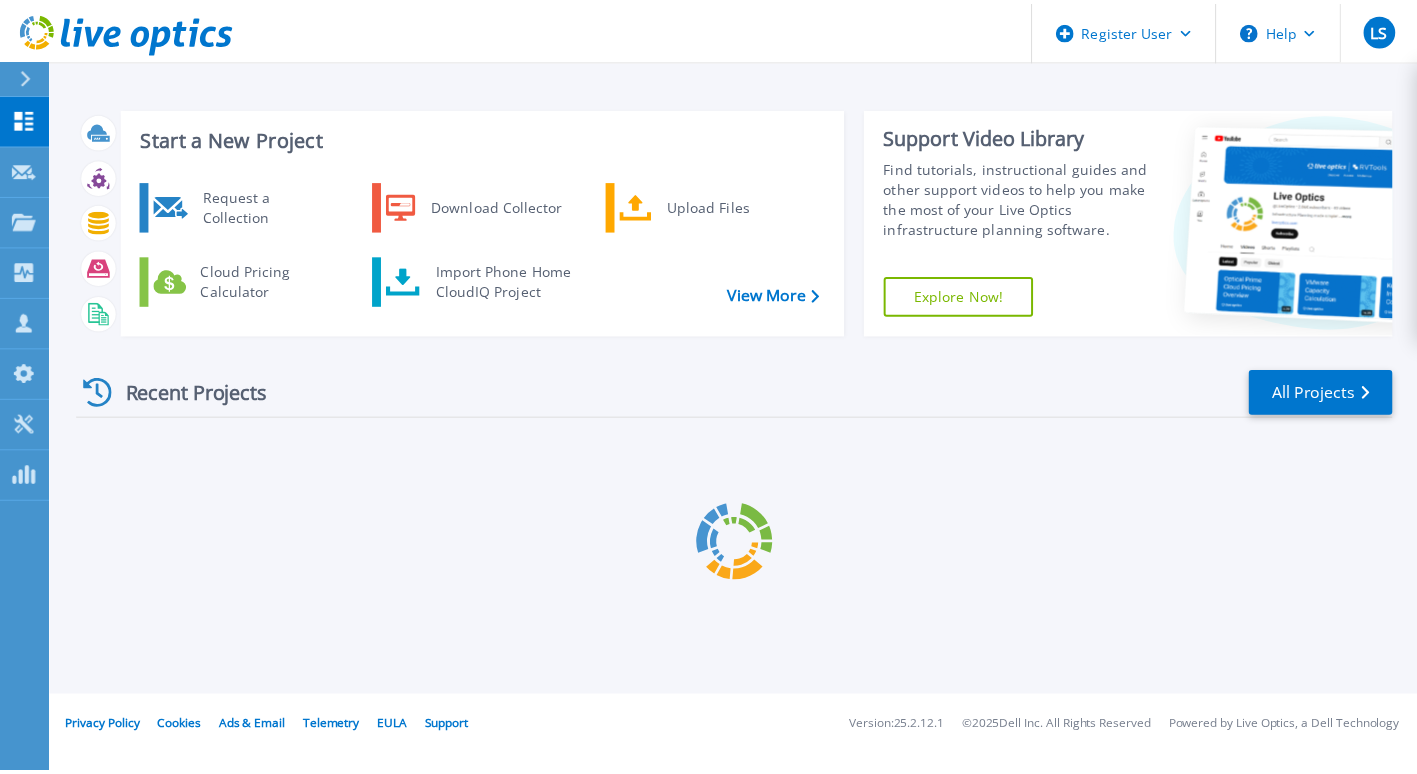 scroll, scrollTop: 0, scrollLeft: 0, axis: both 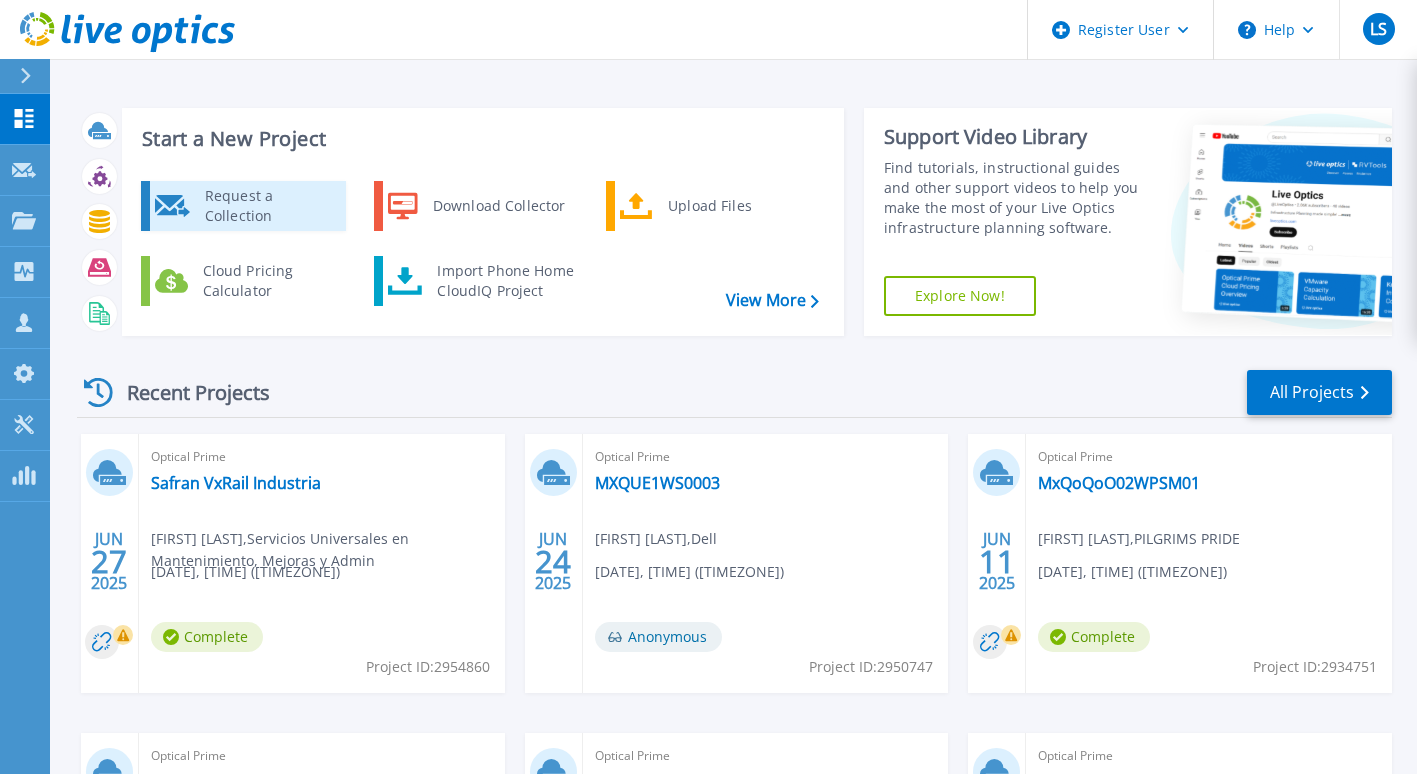 click on "Request a Collection" at bounding box center (268, 206) 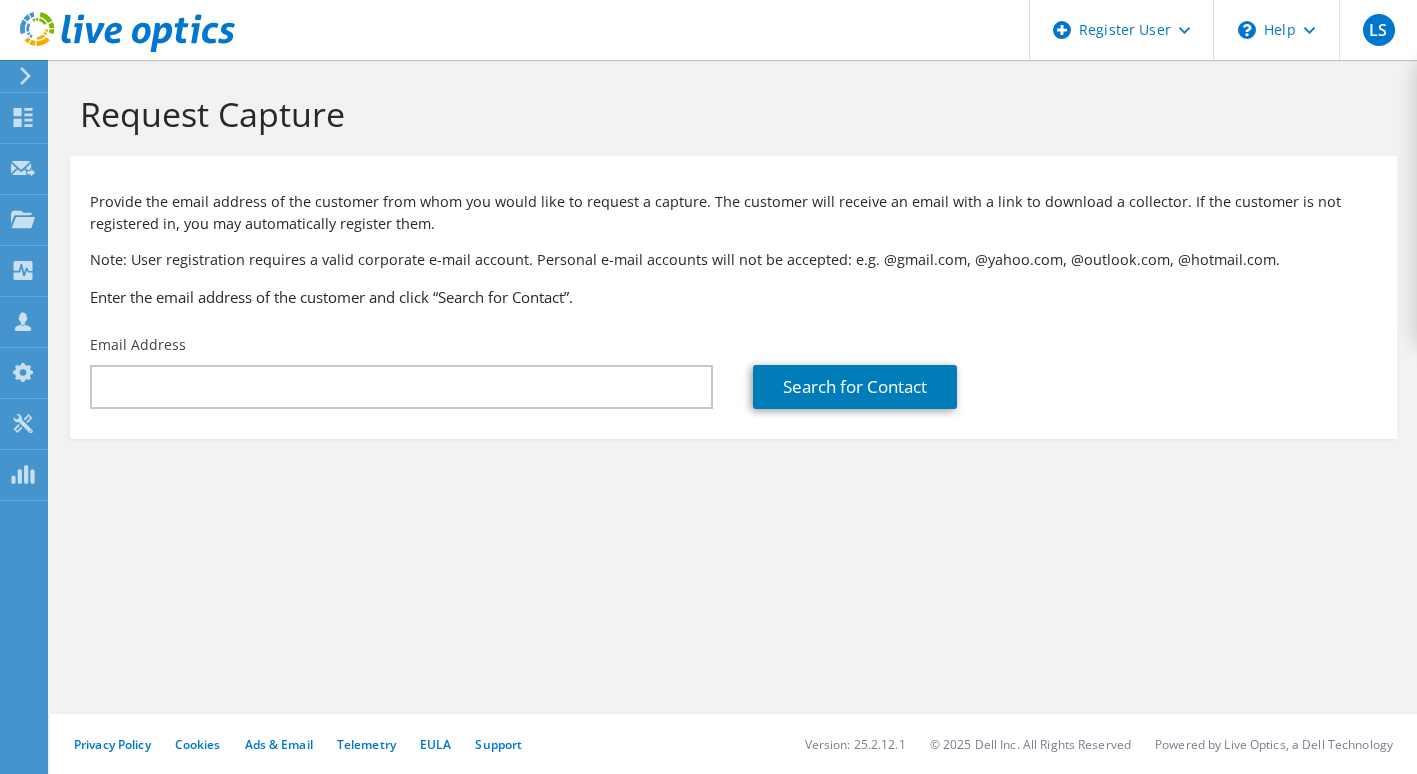 scroll, scrollTop: 0, scrollLeft: 0, axis: both 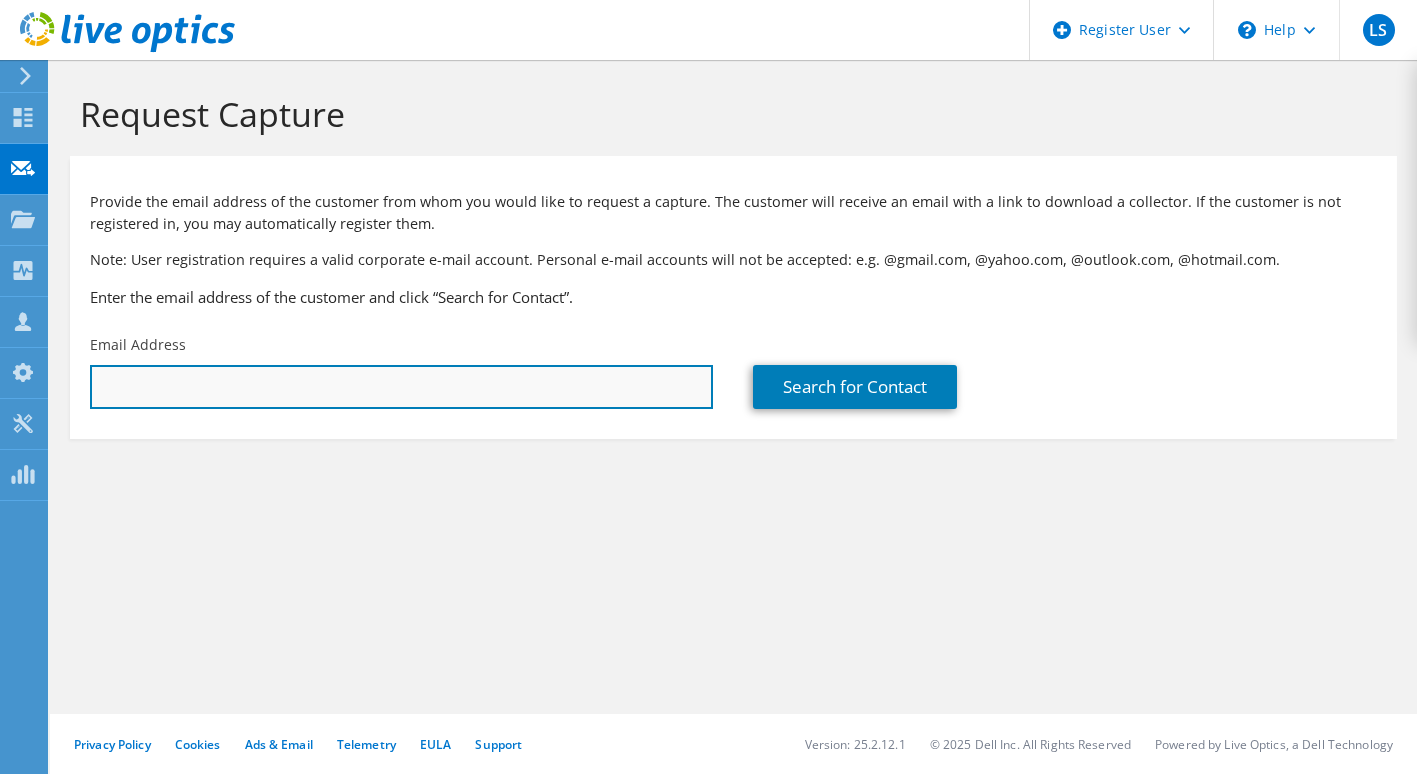 click at bounding box center [401, 387] 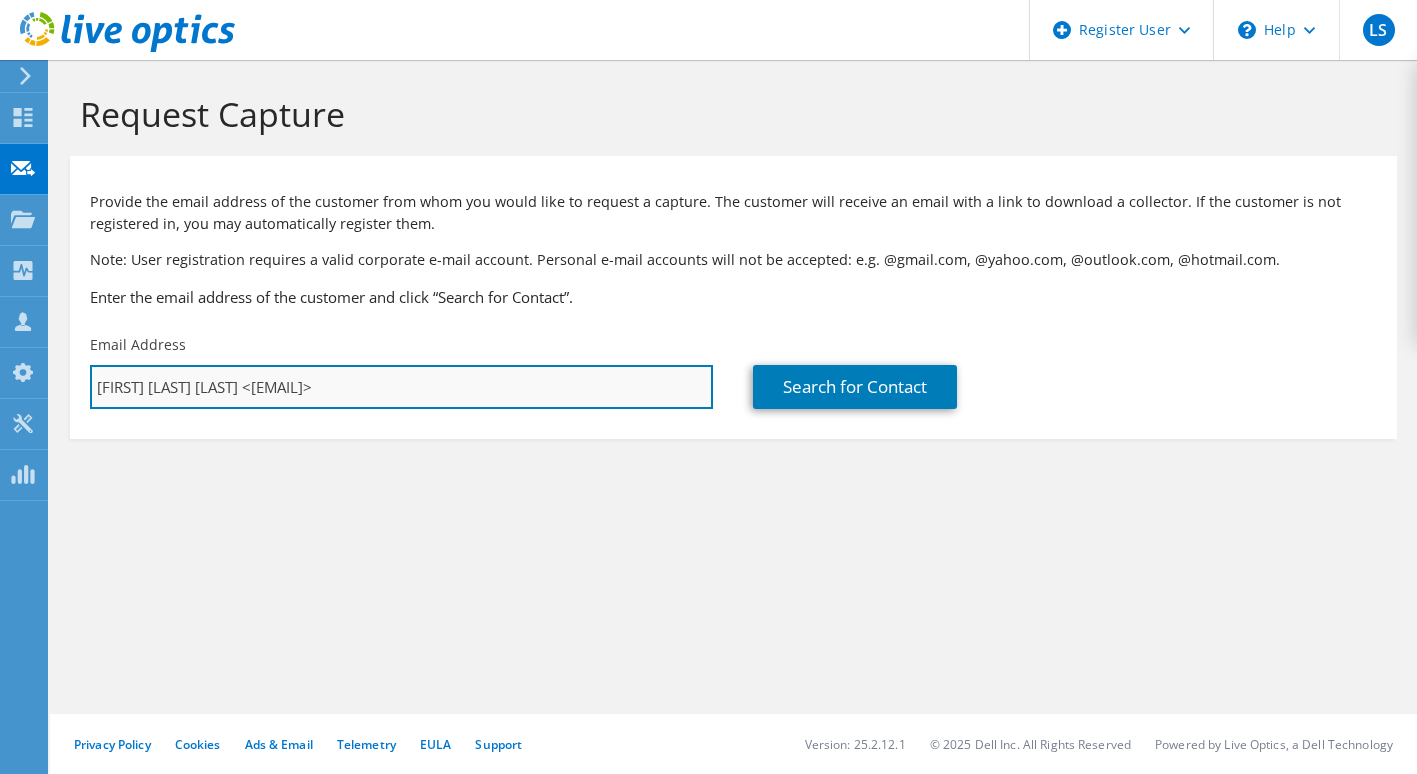 click on "Moisés Ventura Blancas <mventura@allux.com.mx>" at bounding box center [401, 387] 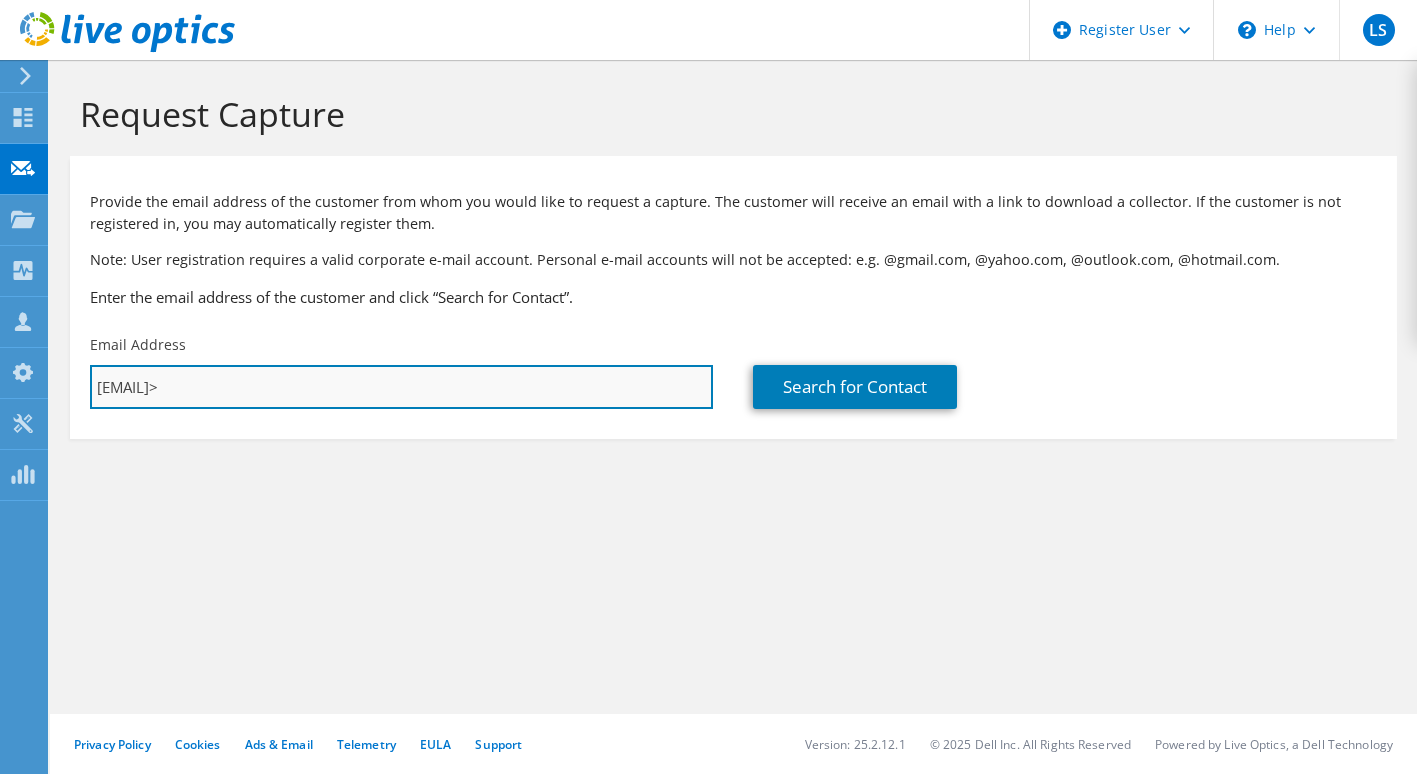 click on "mventura@allux.com.mx>" at bounding box center (401, 387) 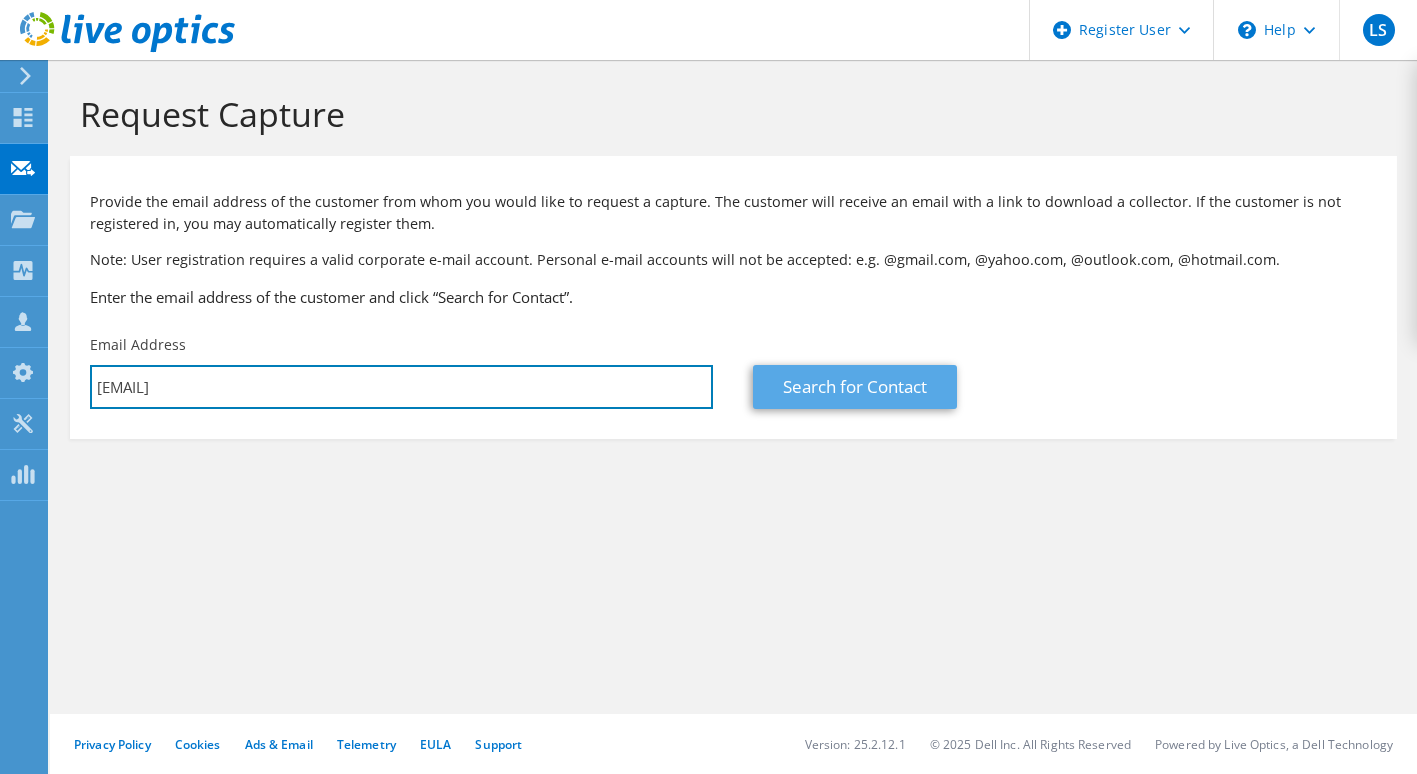 type on "[EMAIL]" 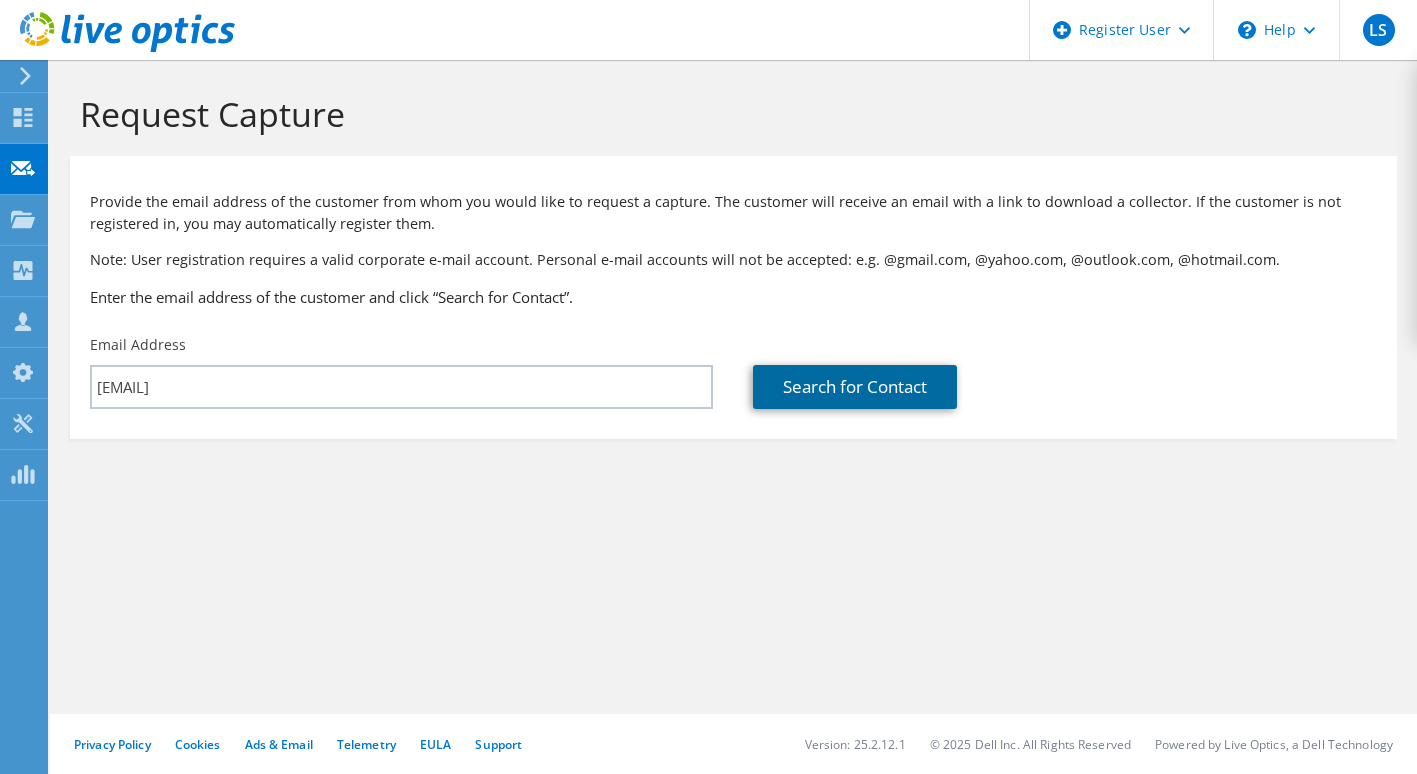 click on "Search for Contact" at bounding box center (855, 387) 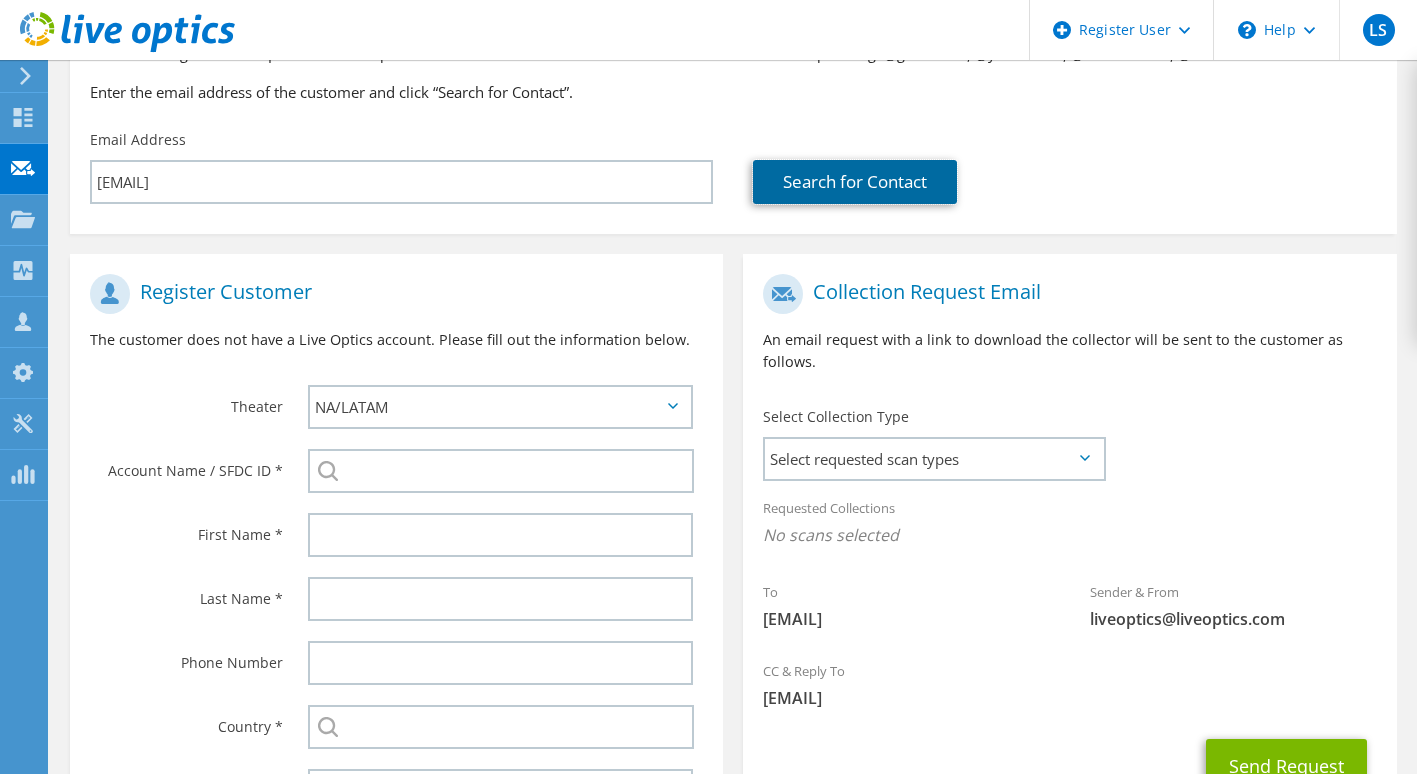 scroll, scrollTop: 300, scrollLeft: 0, axis: vertical 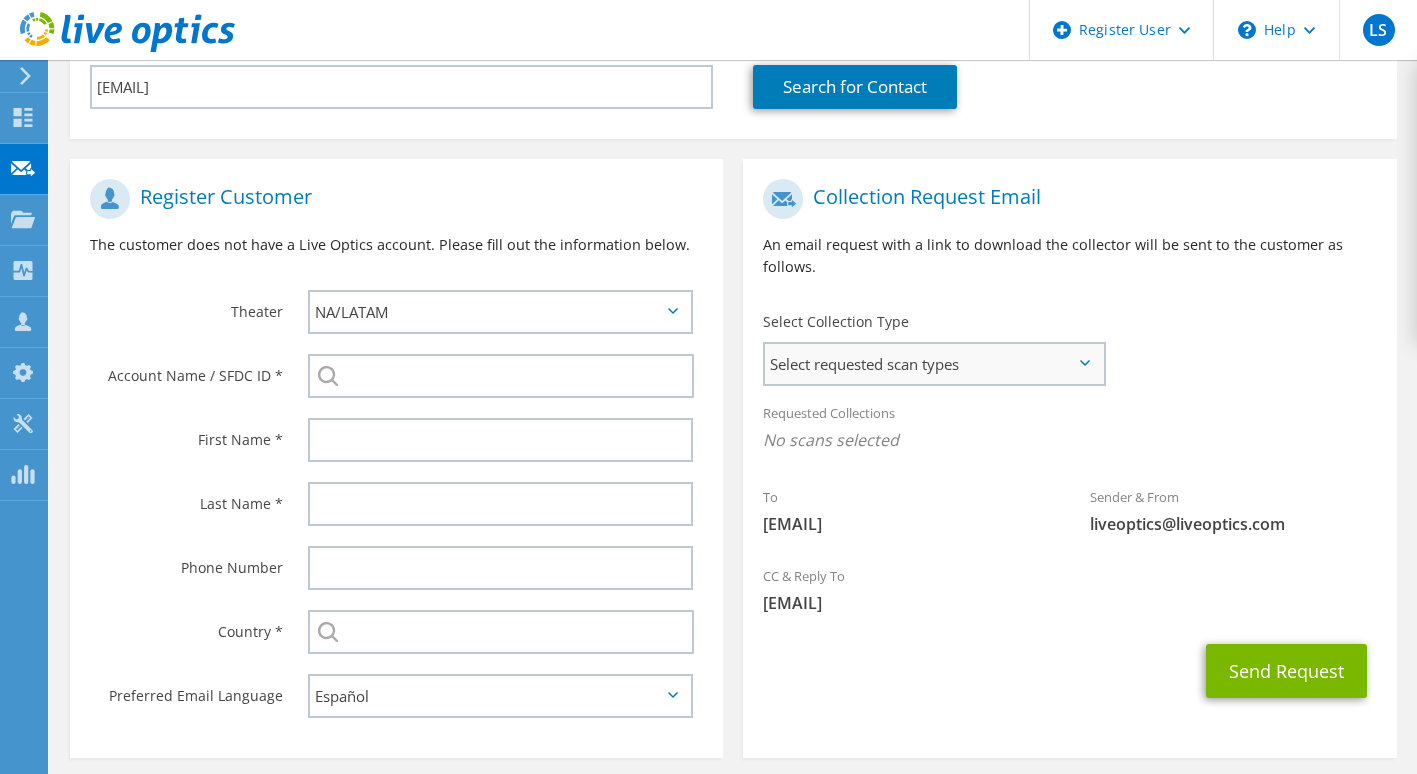 click on "Select requested scan types" at bounding box center (934, 364) 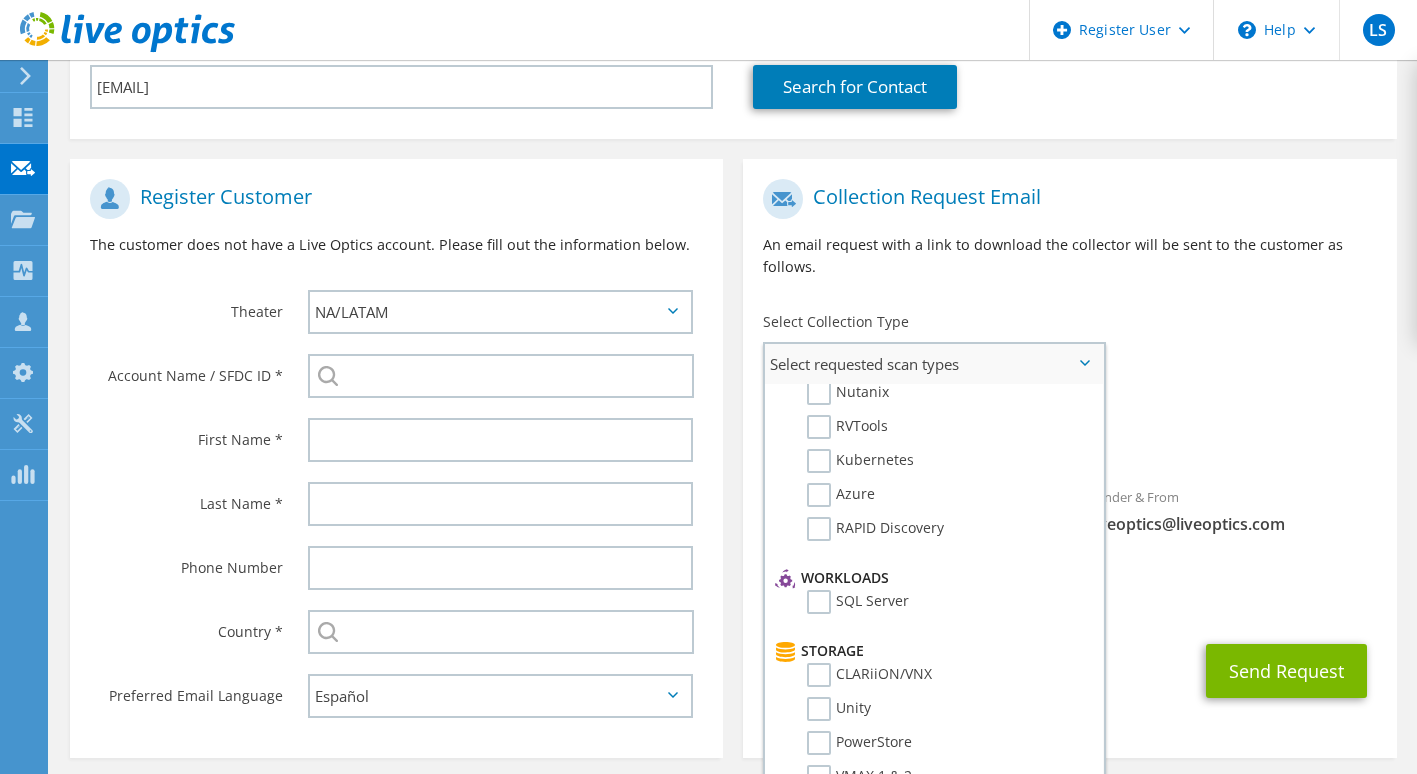 scroll, scrollTop: 0, scrollLeft: 0, axis: both 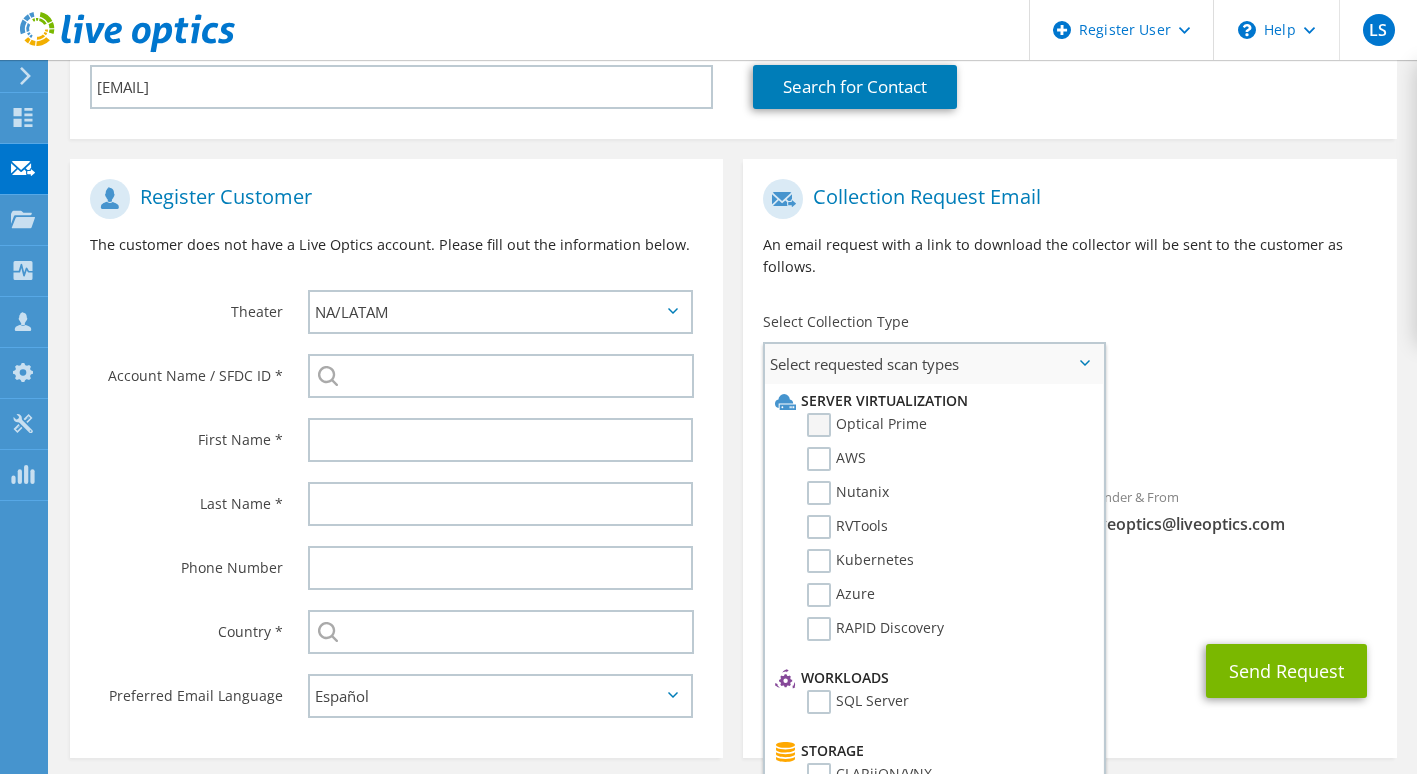 click on "Optical Prime" at bounding box center [867, 425] 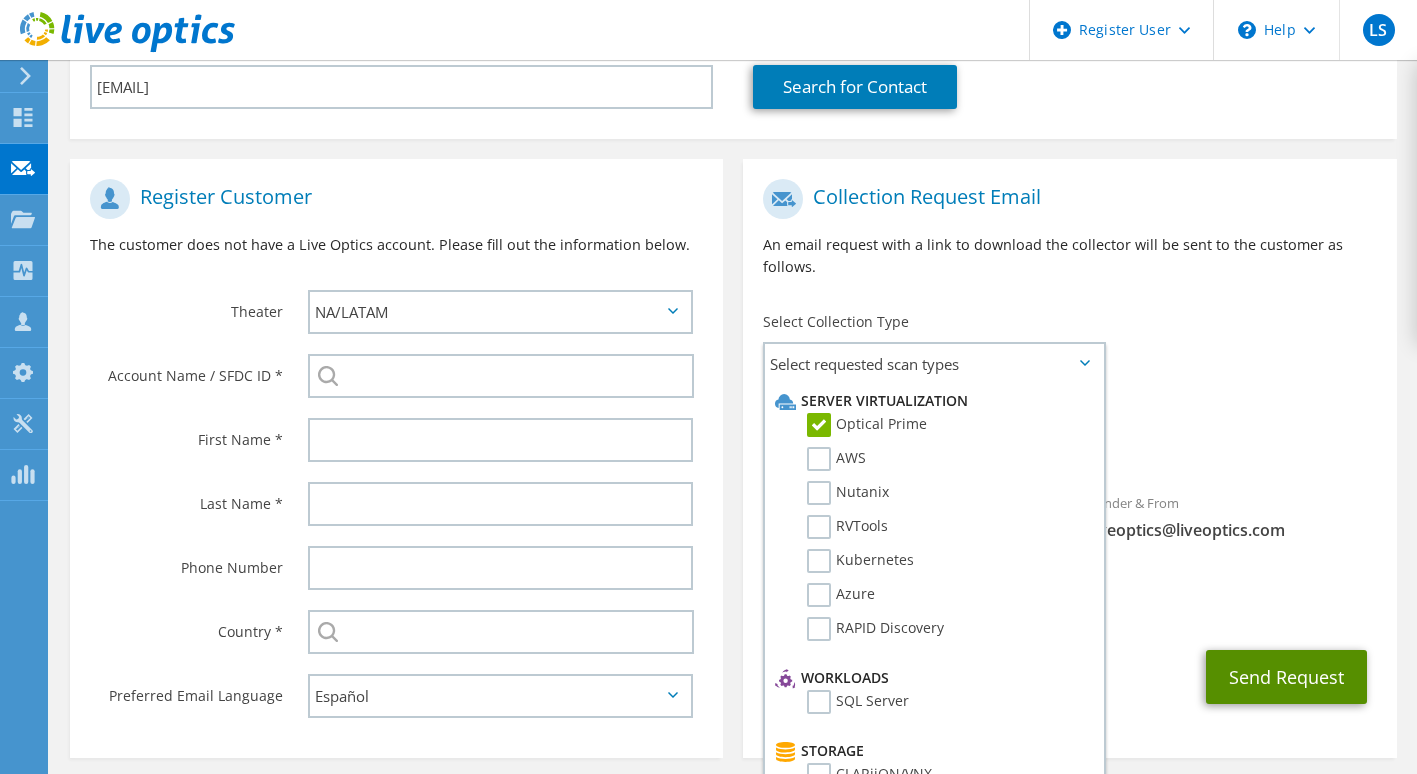 click on "Send Request" at bounding box center [1286, 677] 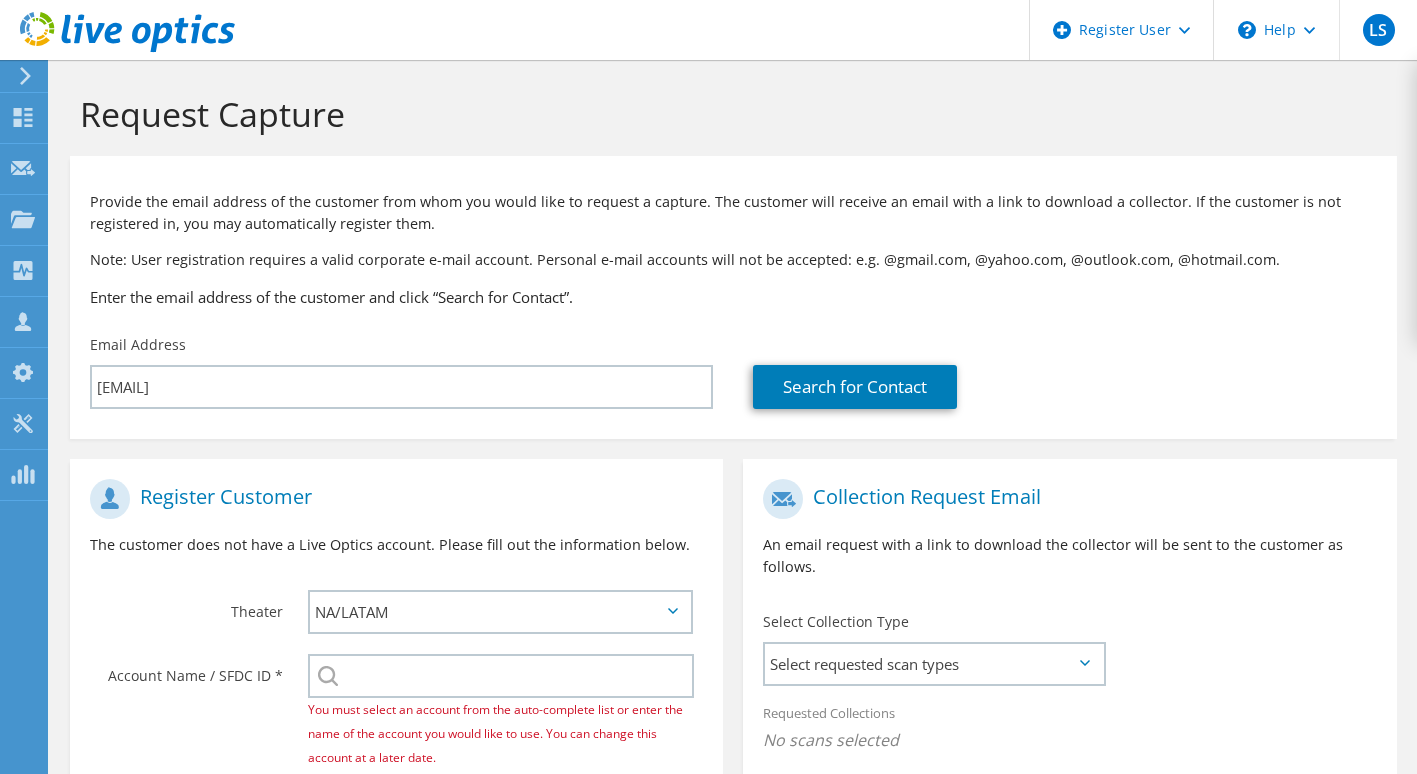 scroll, scrollTop: 0, scrollLeft: 0, axis: both 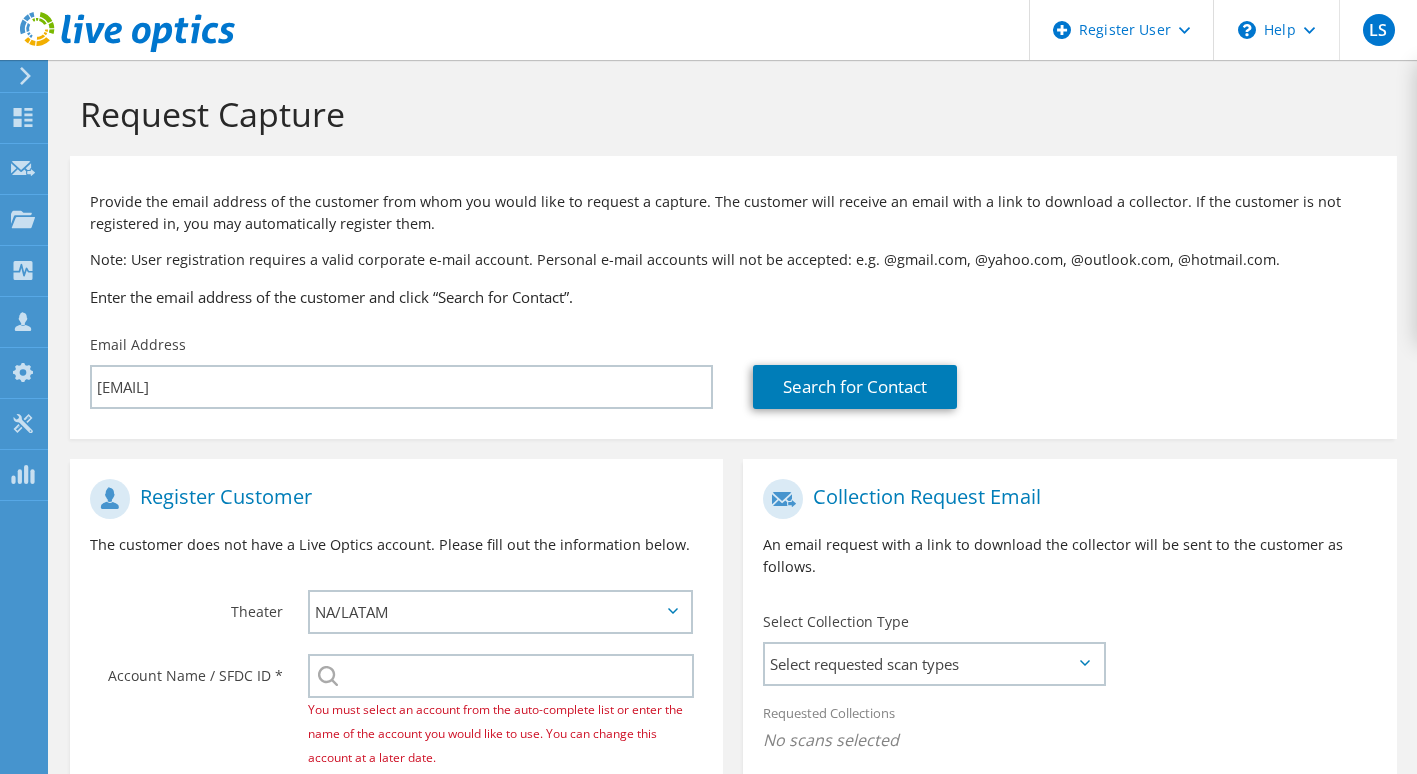 click on "You must select an account from the auto-complete list or enter the name of the account you would like to use. You can change this account at a later date." at bounding box center (506, 712) 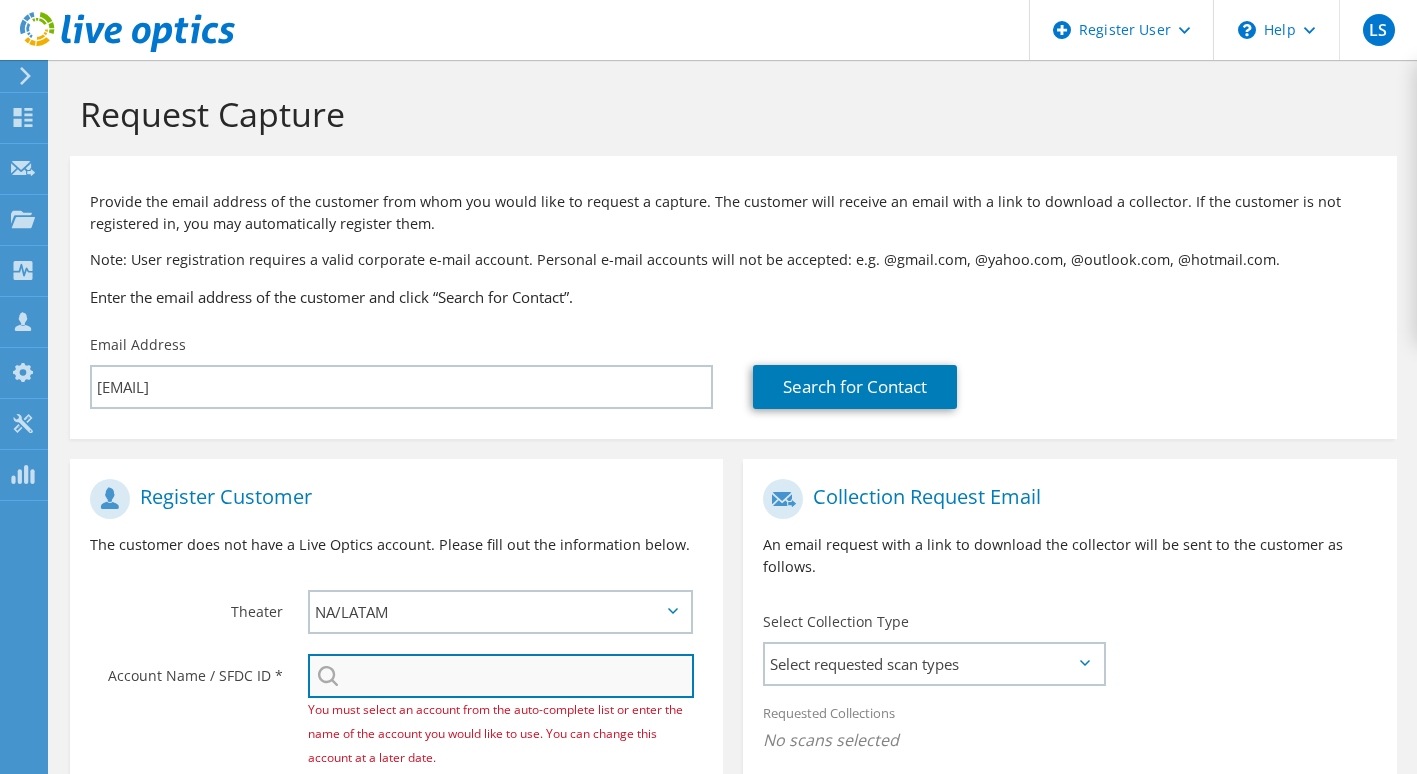 click at bounding box center (501, 676) 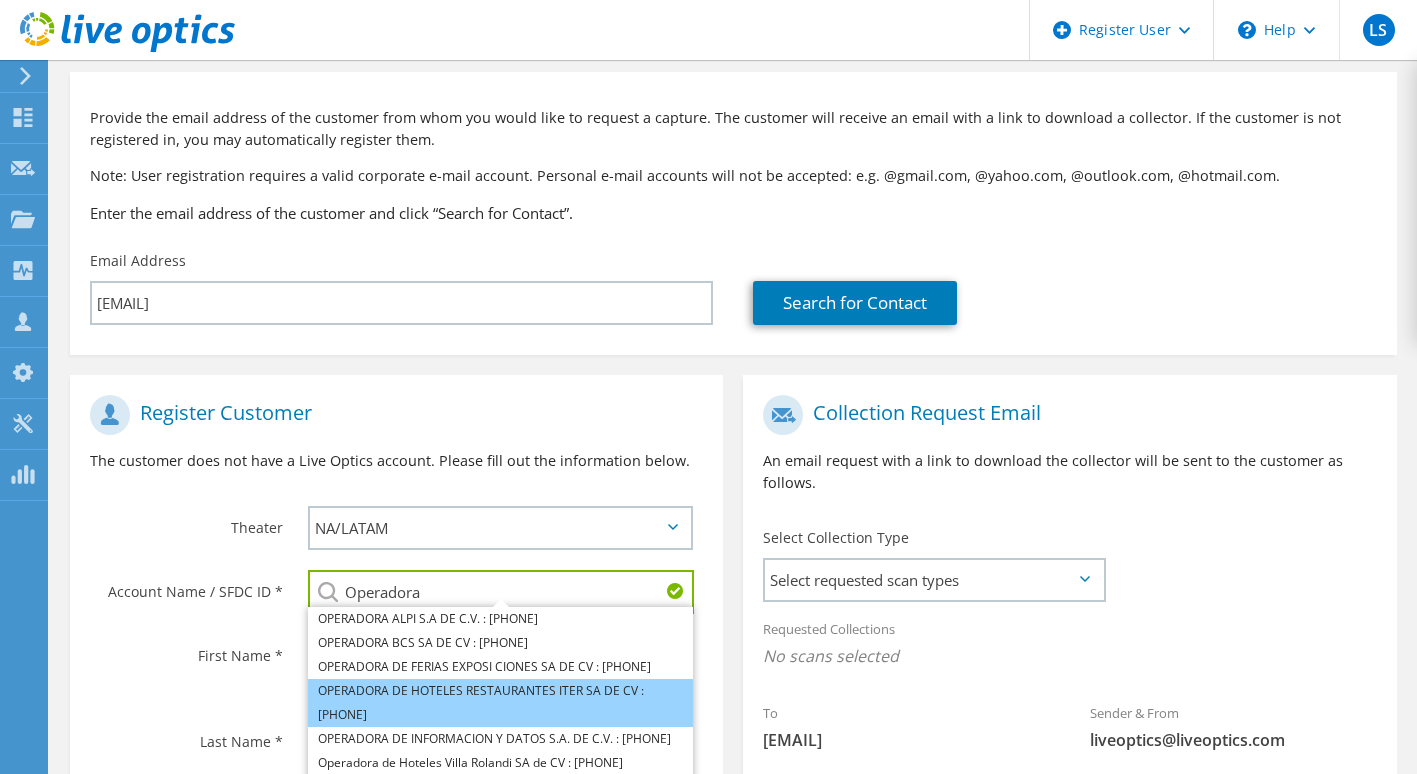 scroll, scrollTop: 100, scrollLeft: 0, axis: vertical 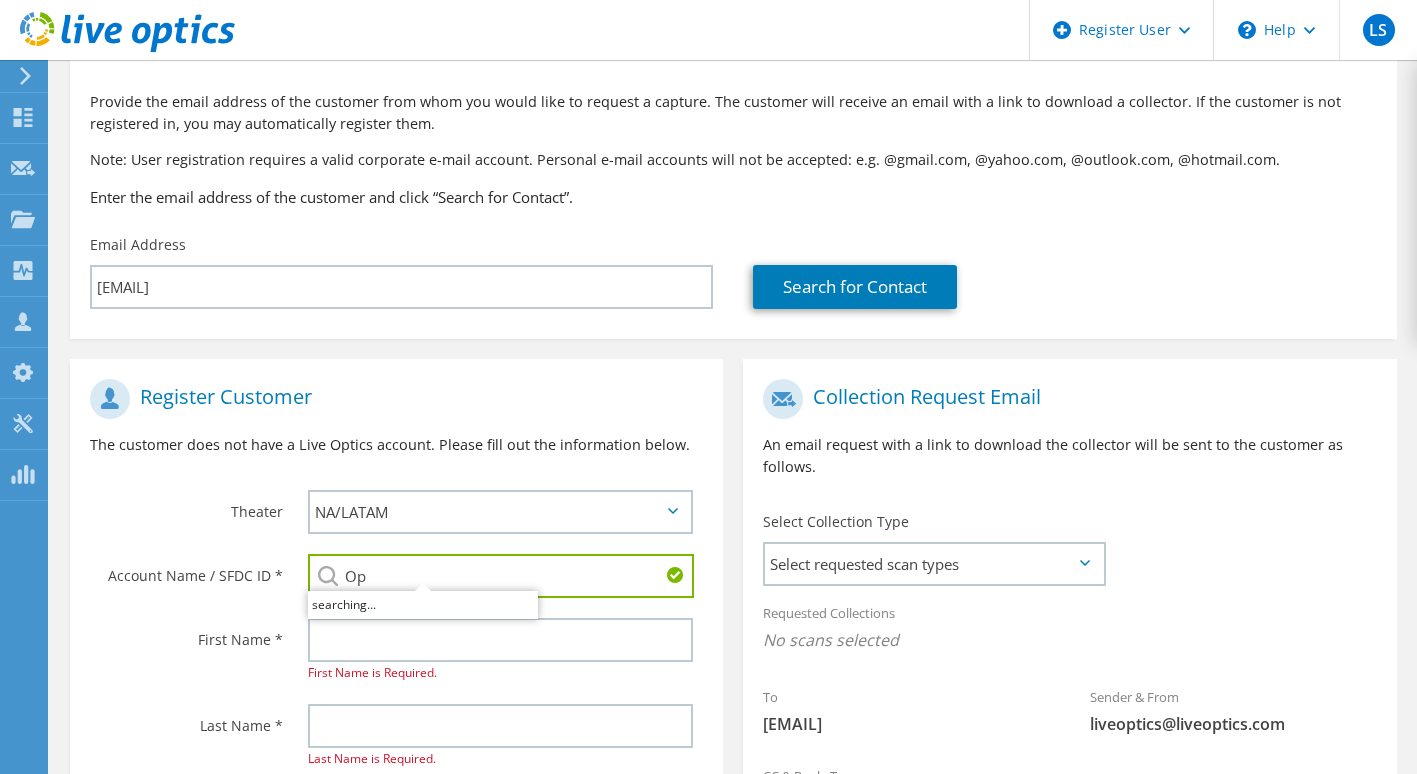 type on "O" 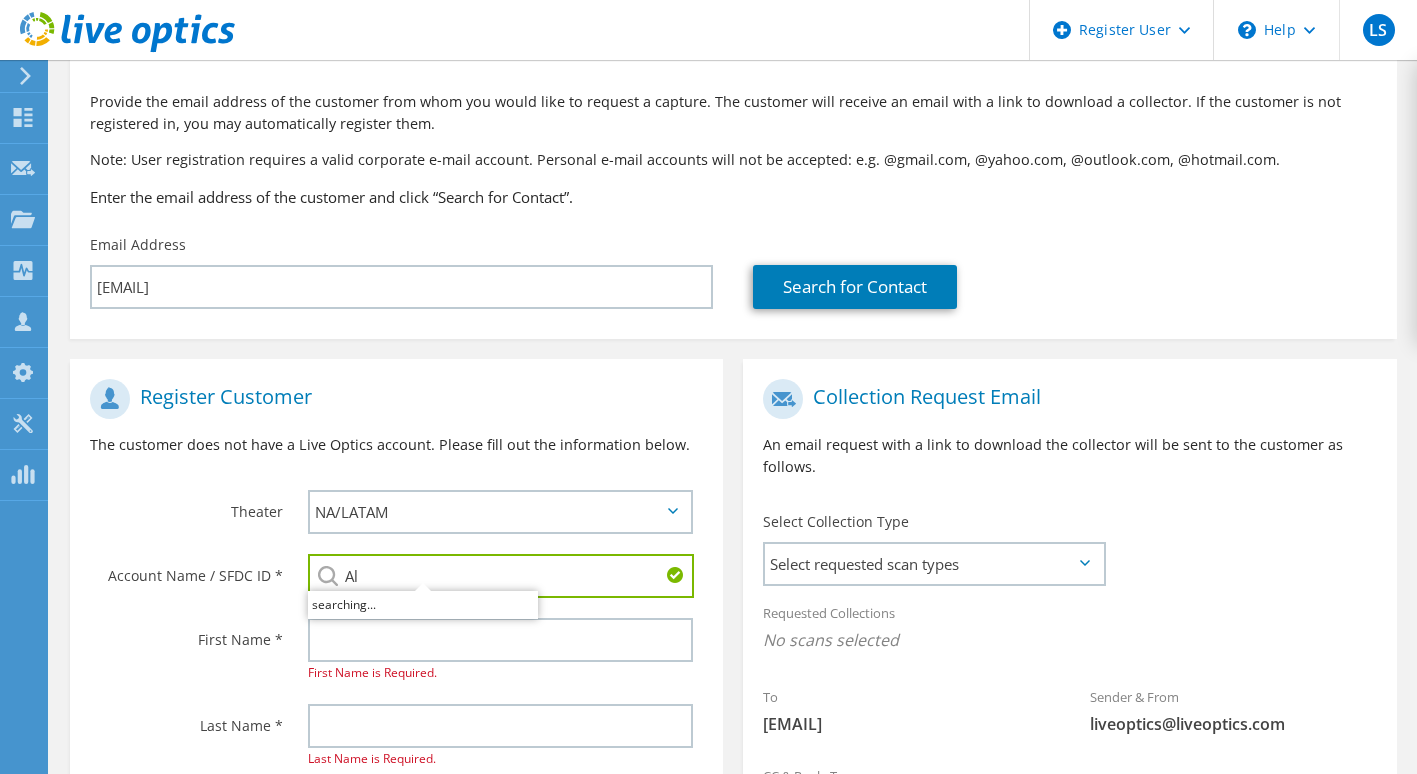 type on "A" 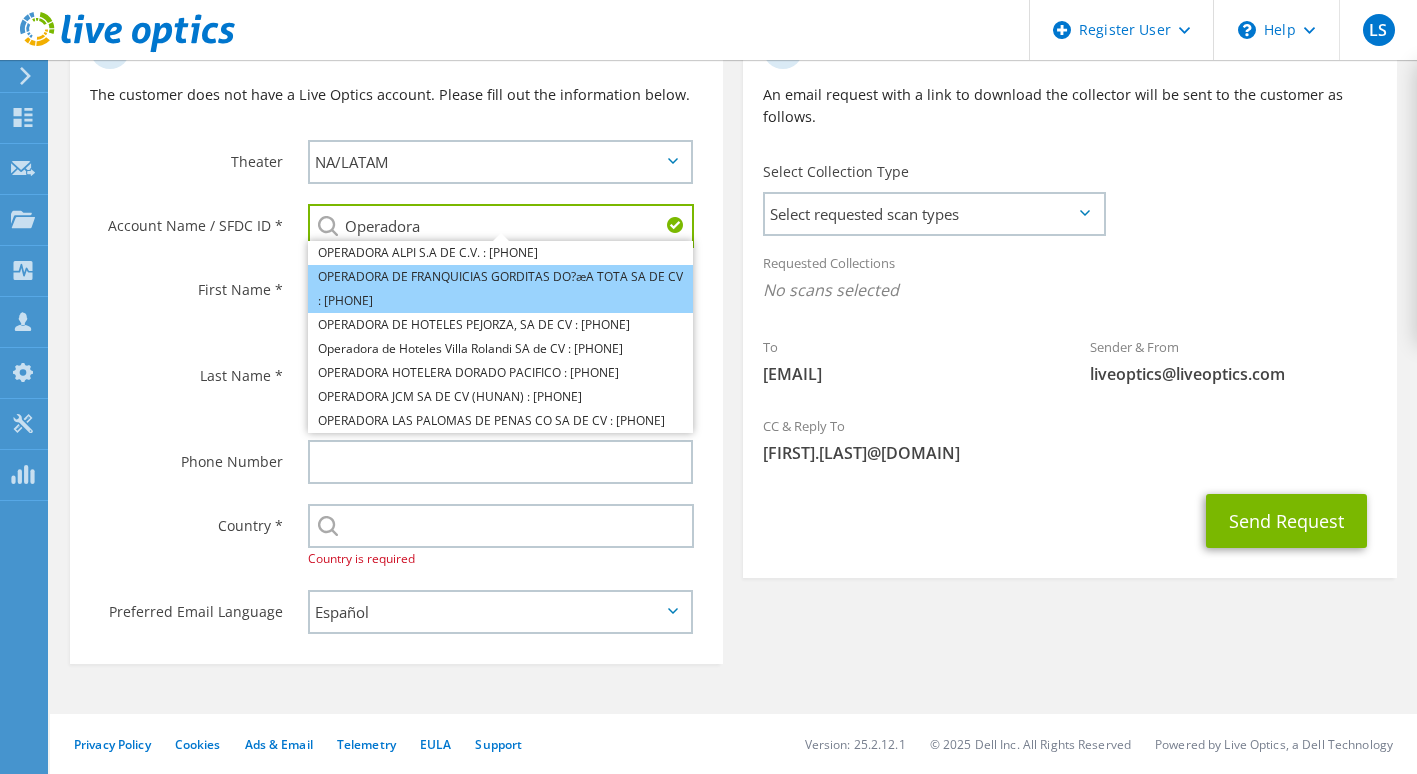 scroll, scrollTop: 54, scrollLeft: 0, axis: vertical 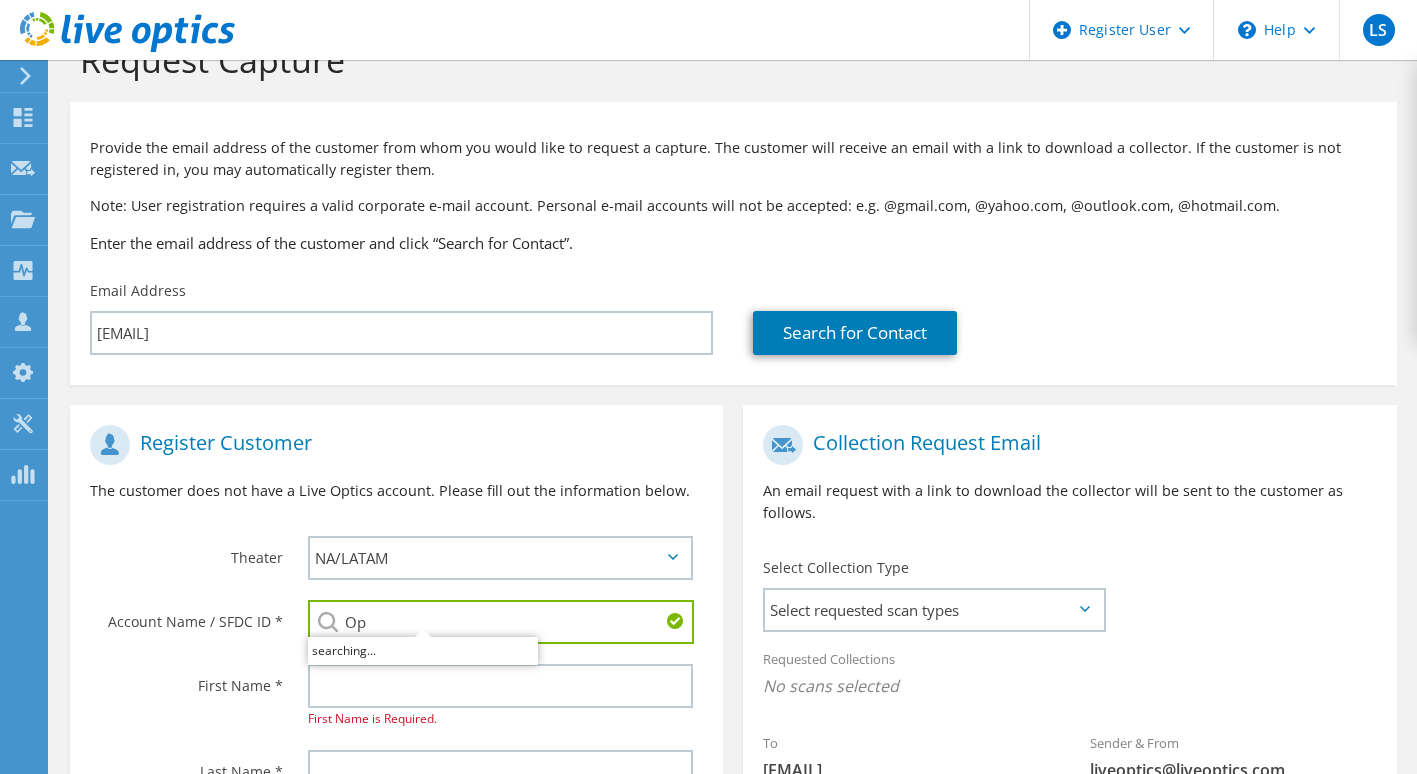 type on "O" 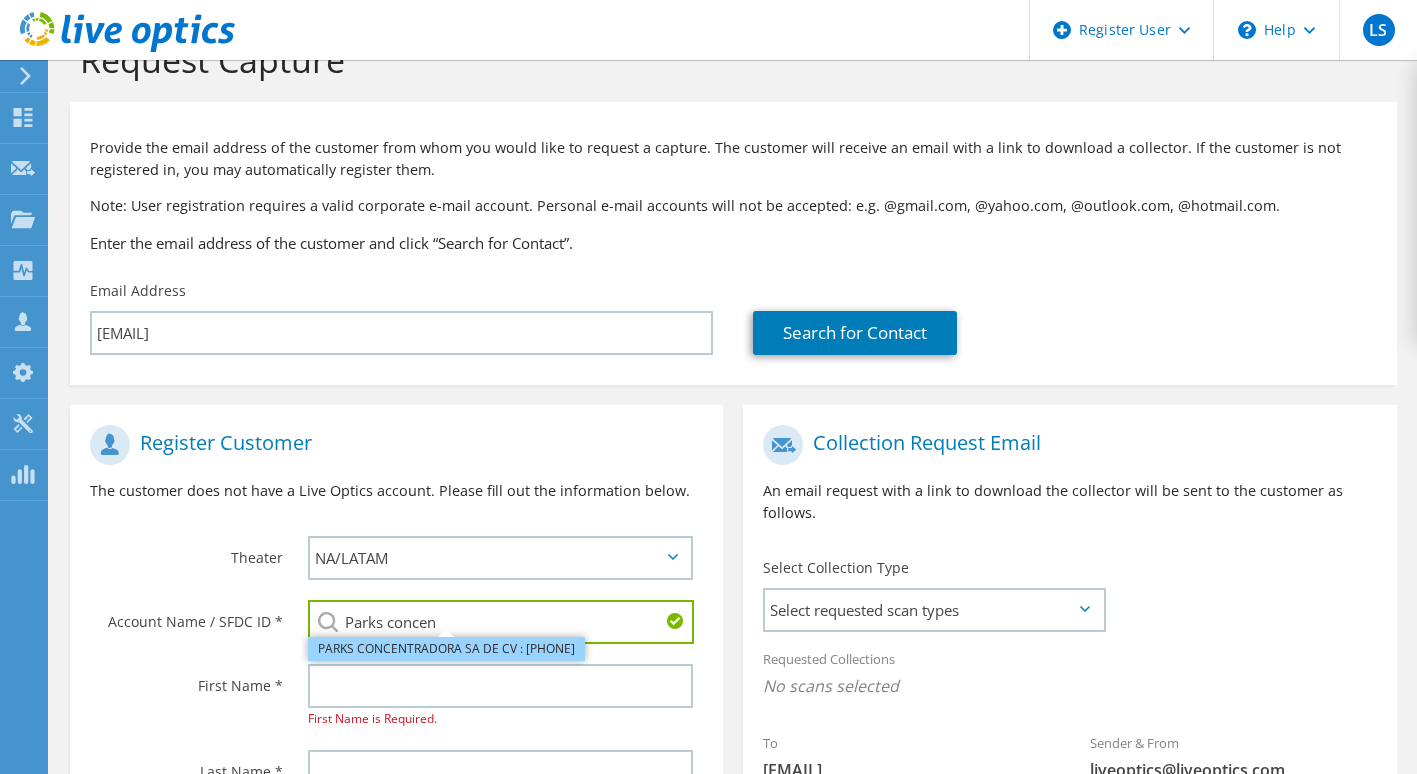 click on "PARKS CONCENTRADORA SA DE CV : [PHONE]" at bounding box center (446, 649) 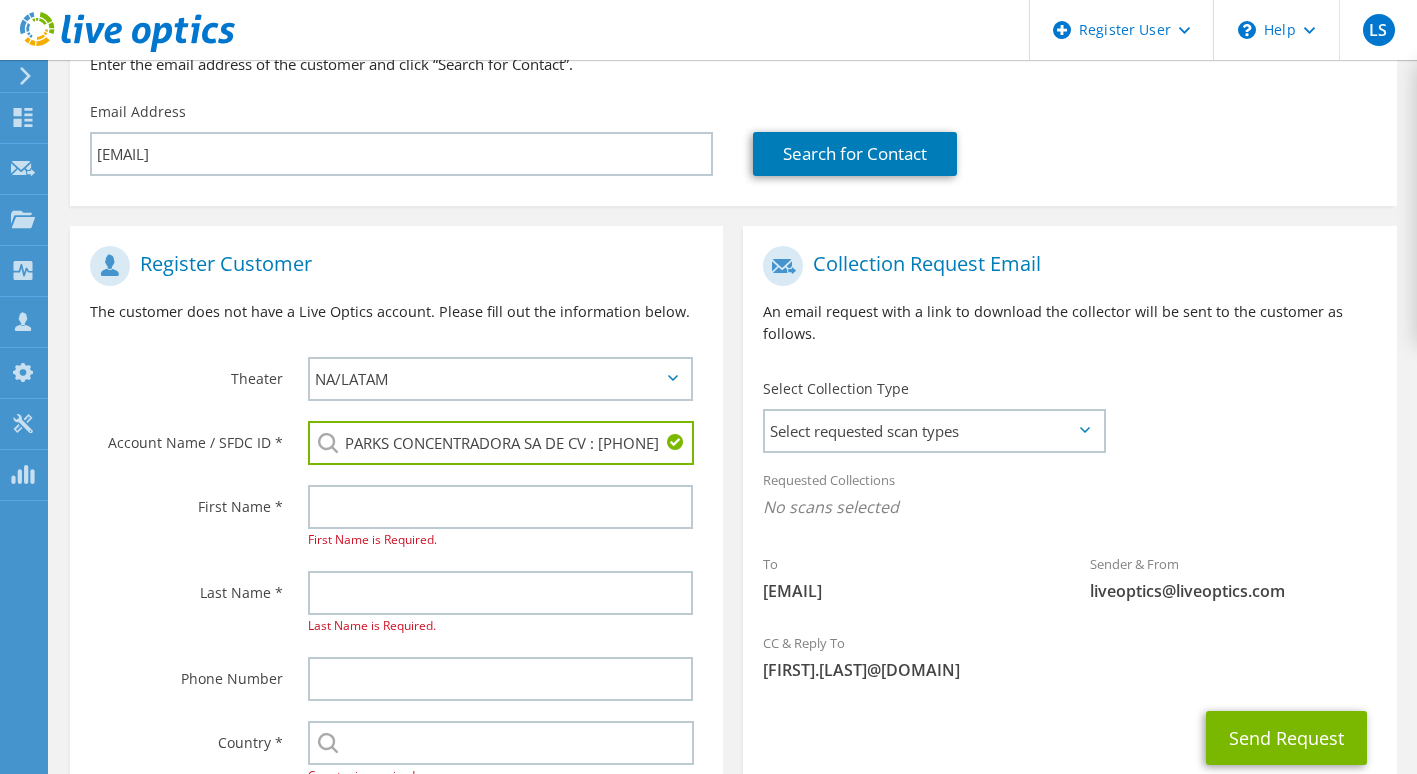 scroll, scrollTop: 254, scrollLeft: 0, axis: vertical 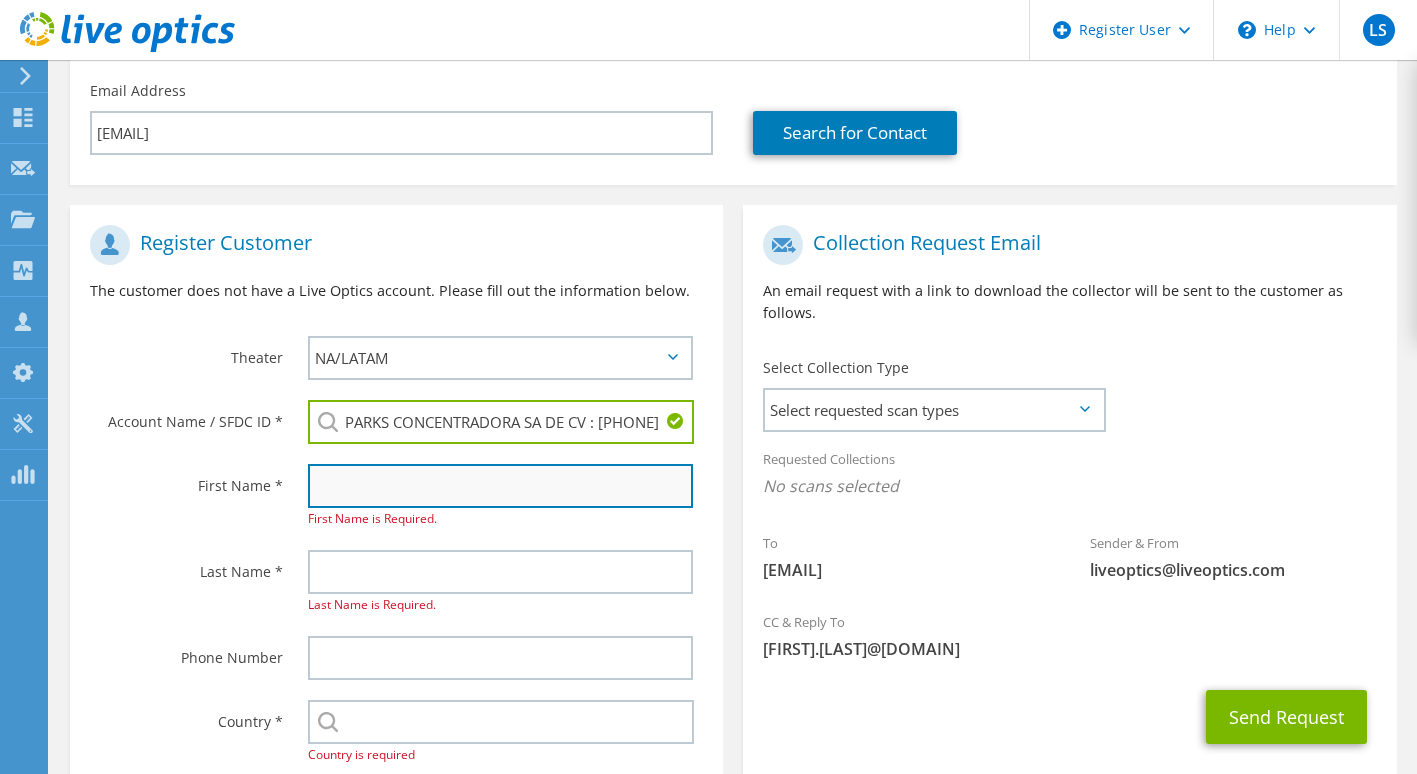 click at bounding box center (501, 486) 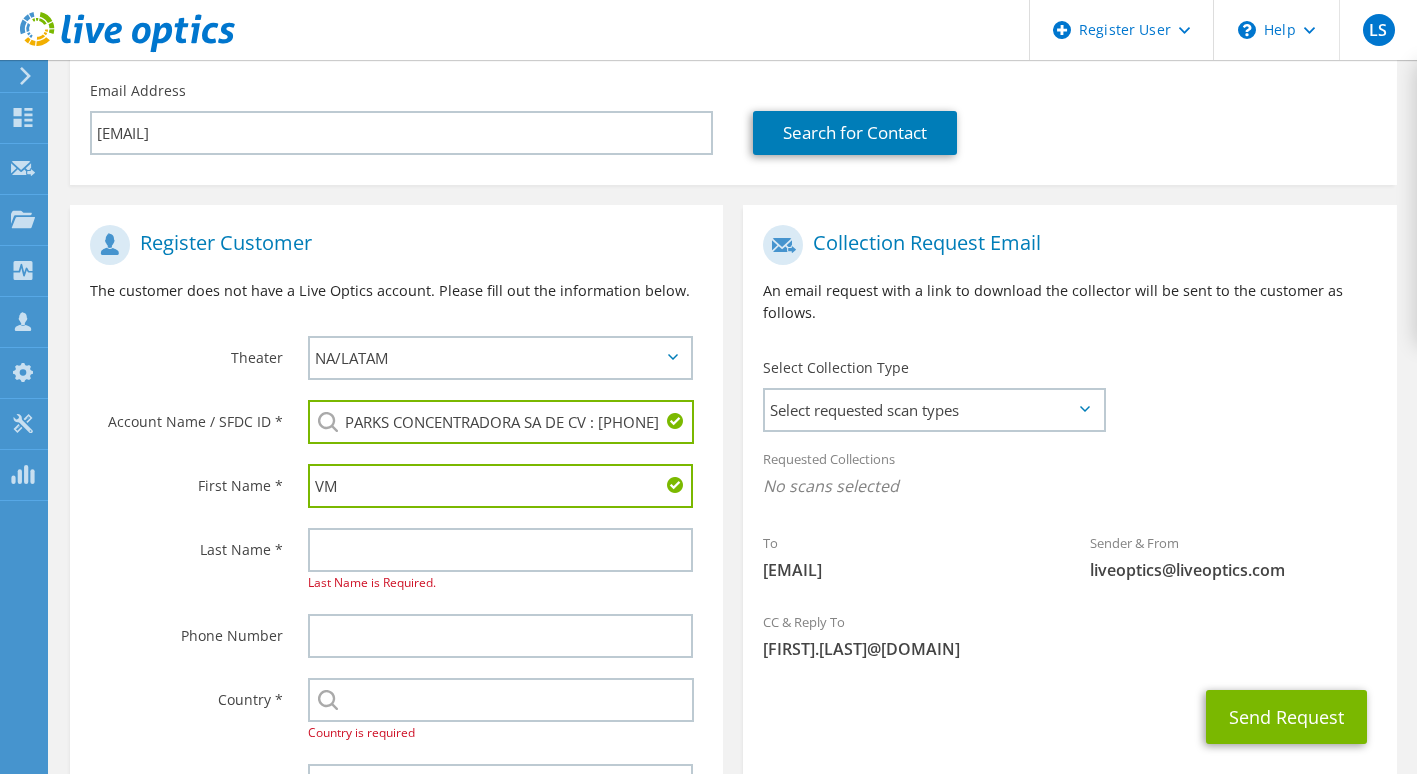 type on "V" 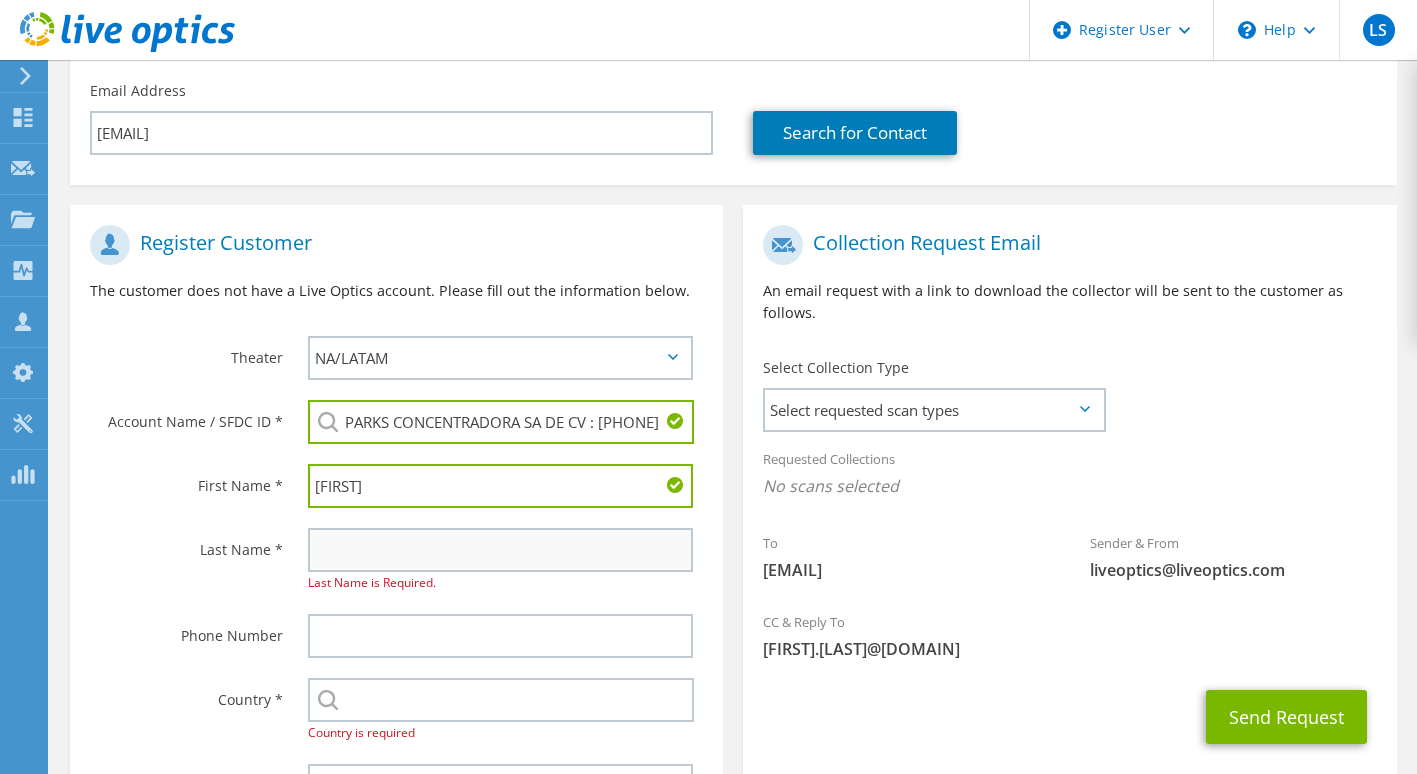 type on "[FIRST]" 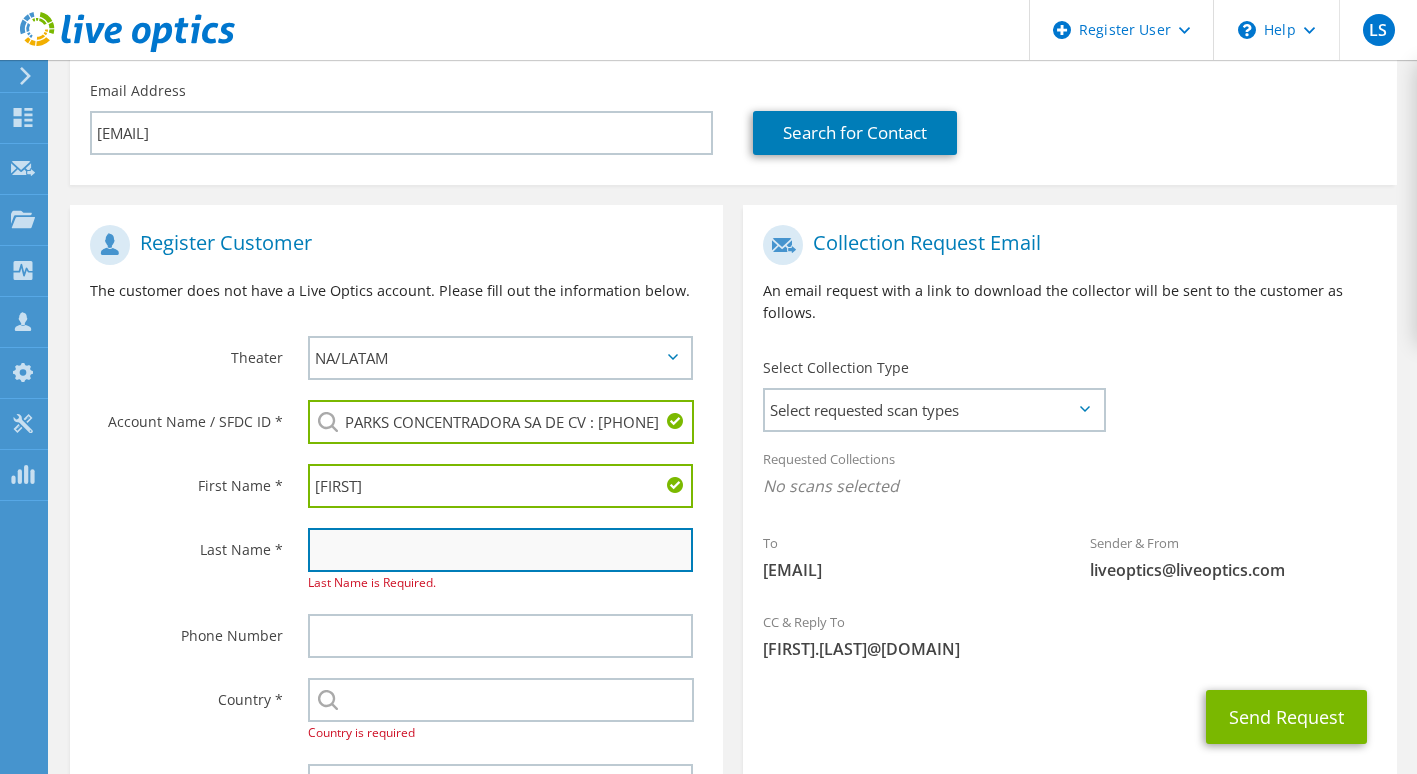 click at bounding box center (501, 550) 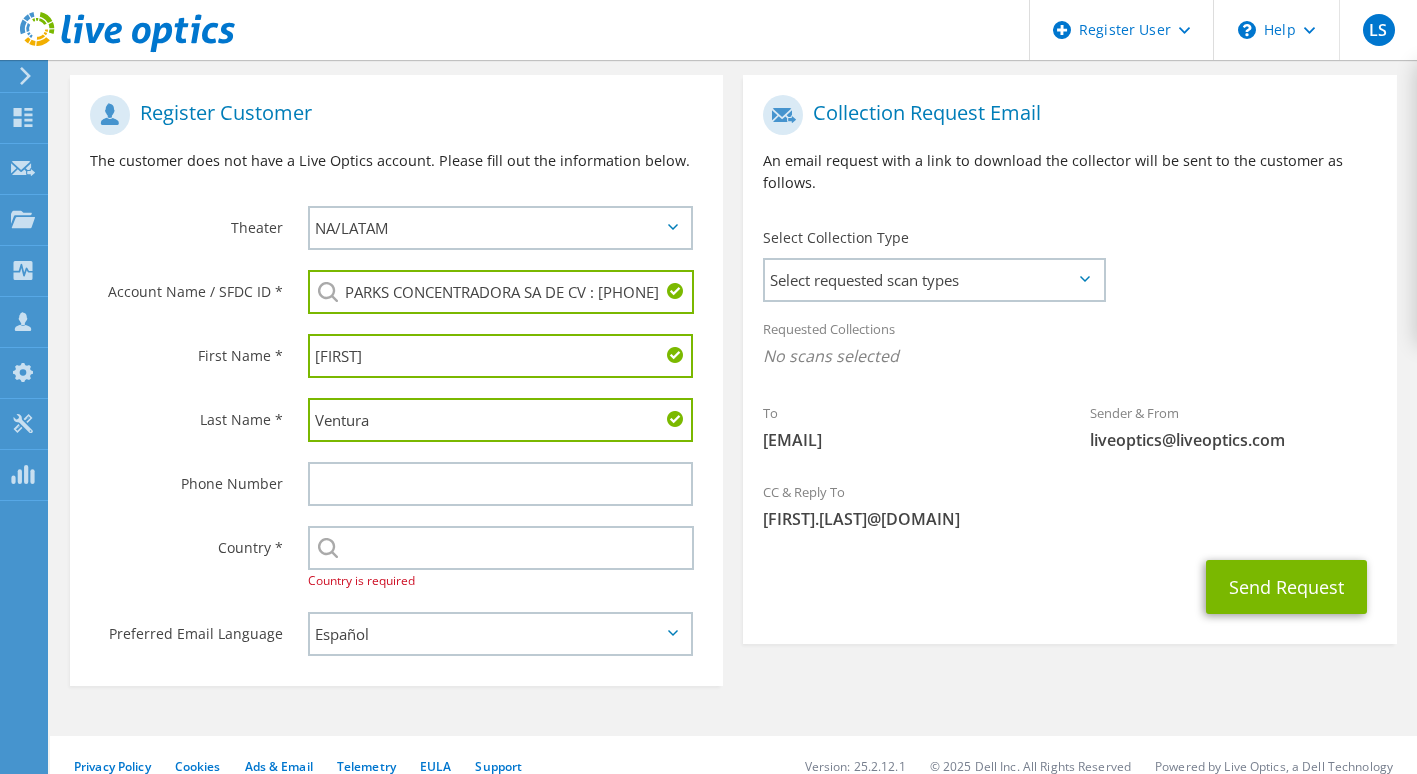 scroll, scrollTop: 410, scrollLeft: 0, axis: vertical 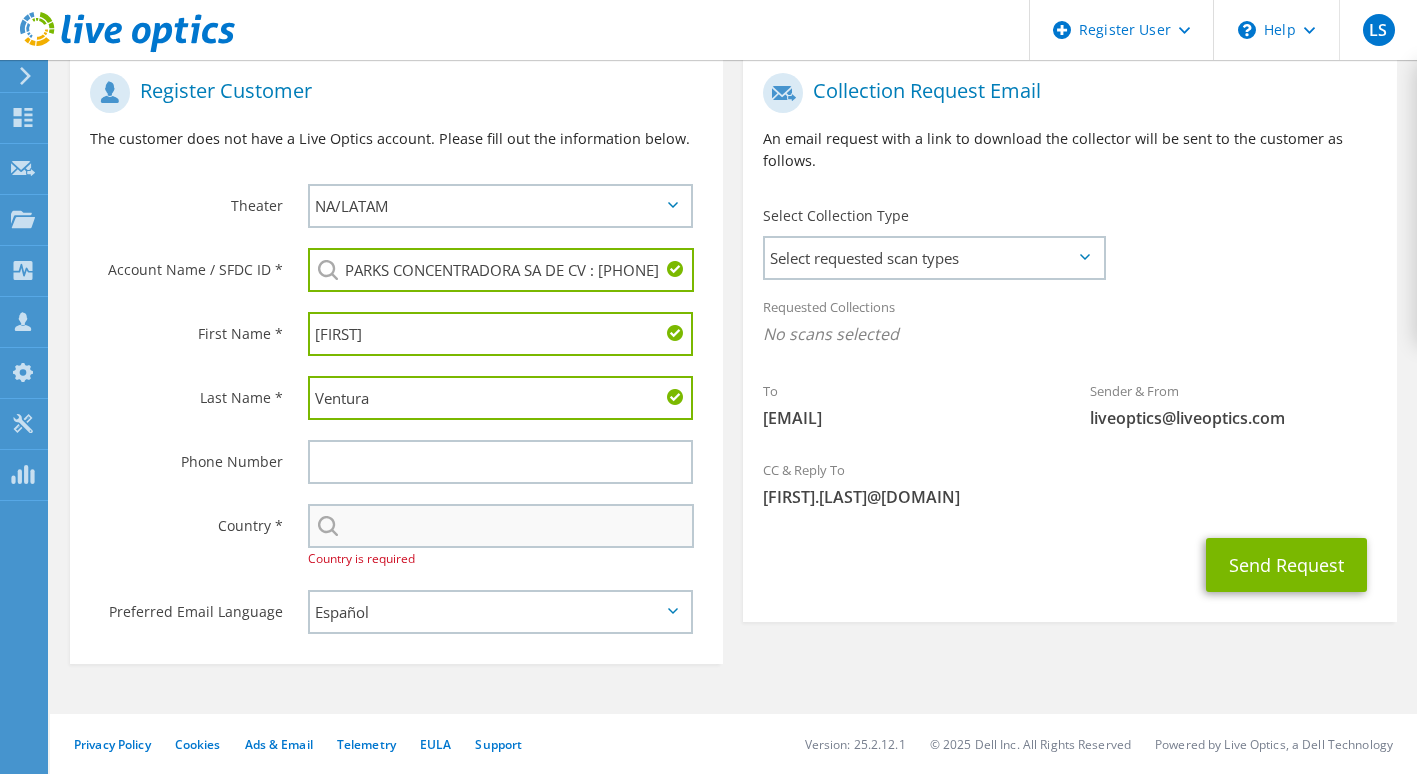 type on "Ventura" 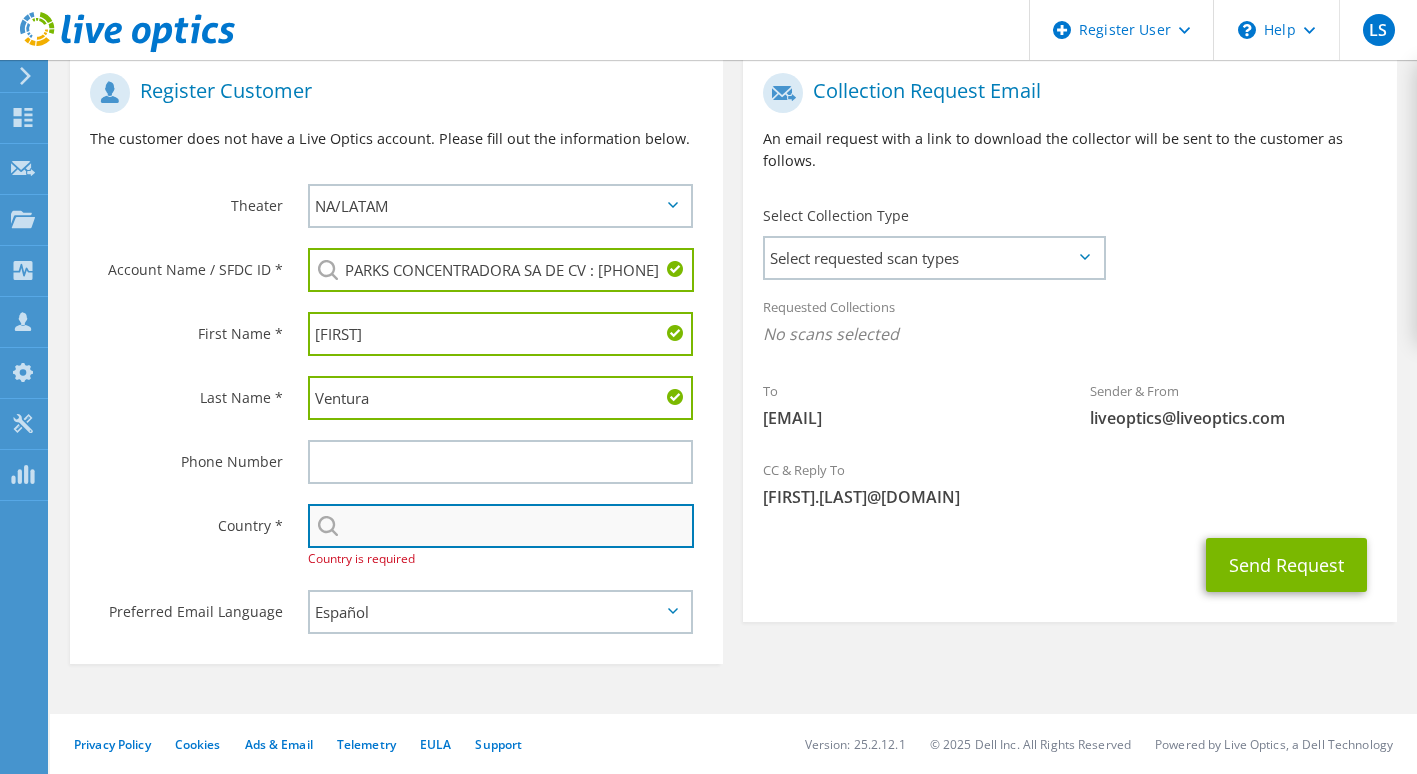 click at bounding box center (501, 526) 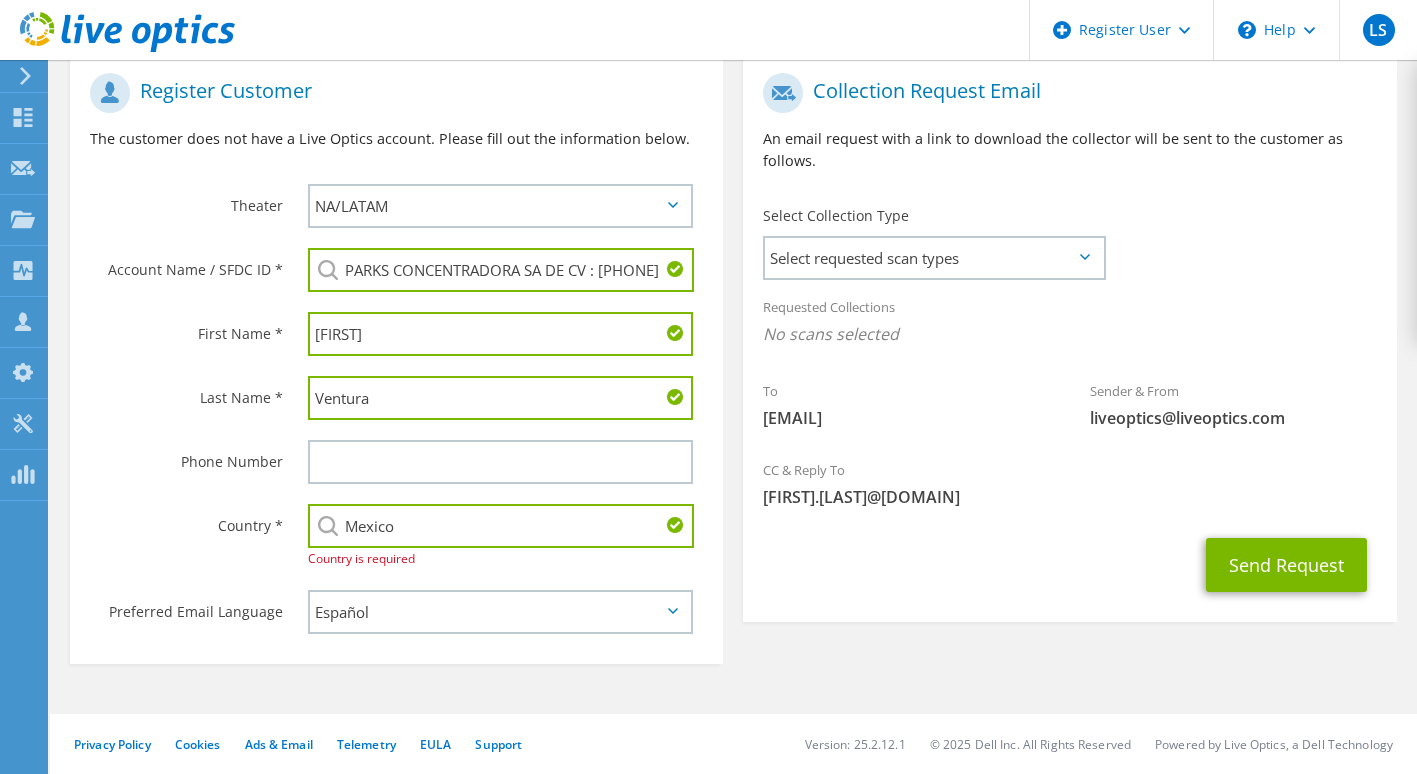 type on "Mexico" 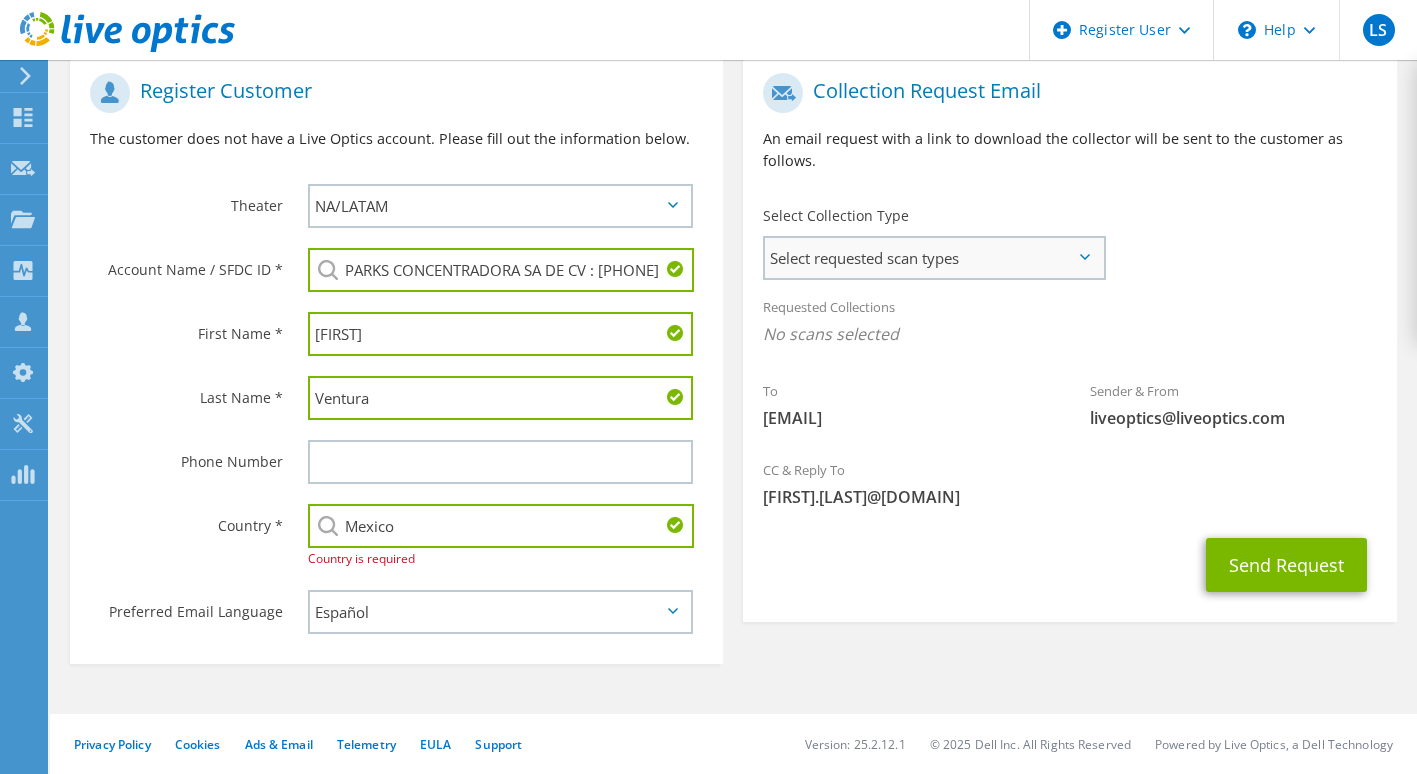click on "Select requested scan types" at bounding box center (934, 258) 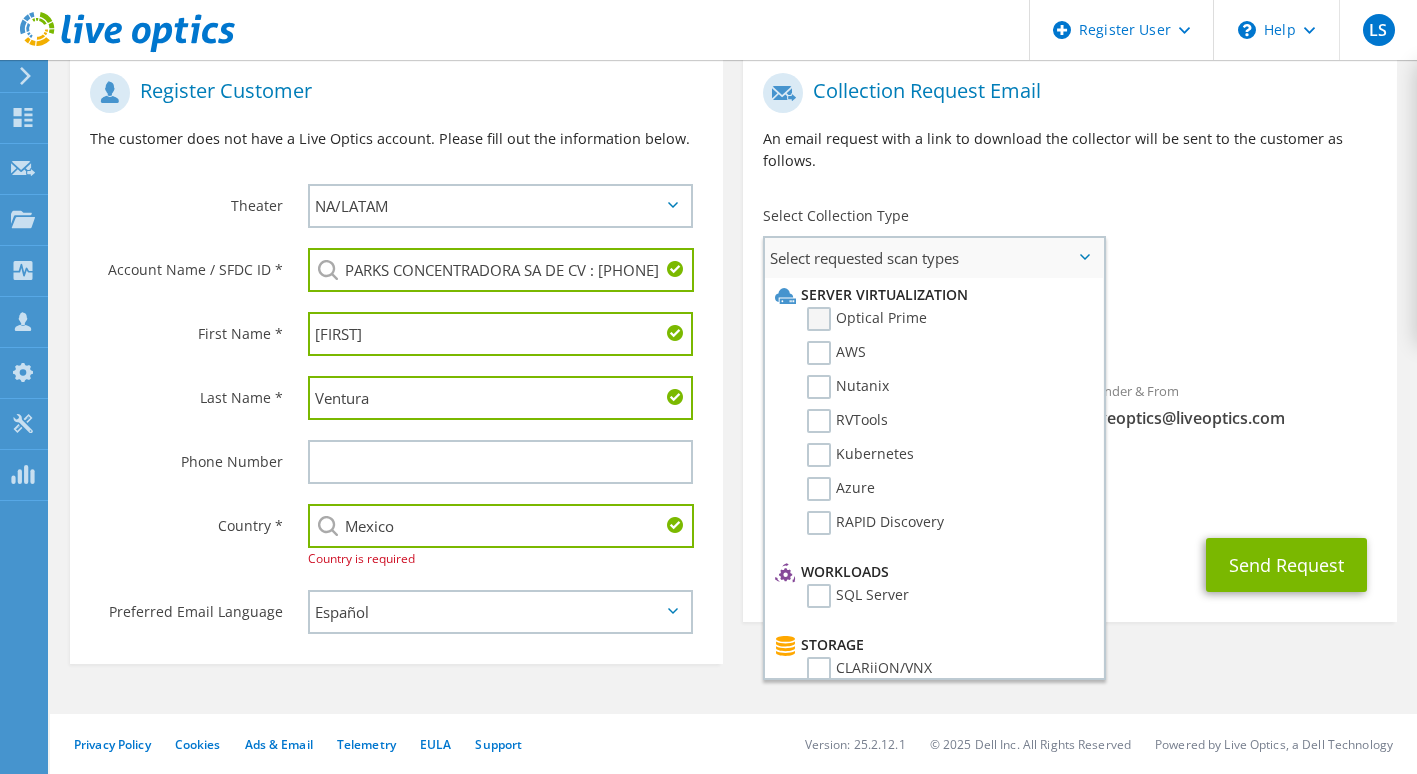 click on "Optical Prime" at bounding box center [867, 319] 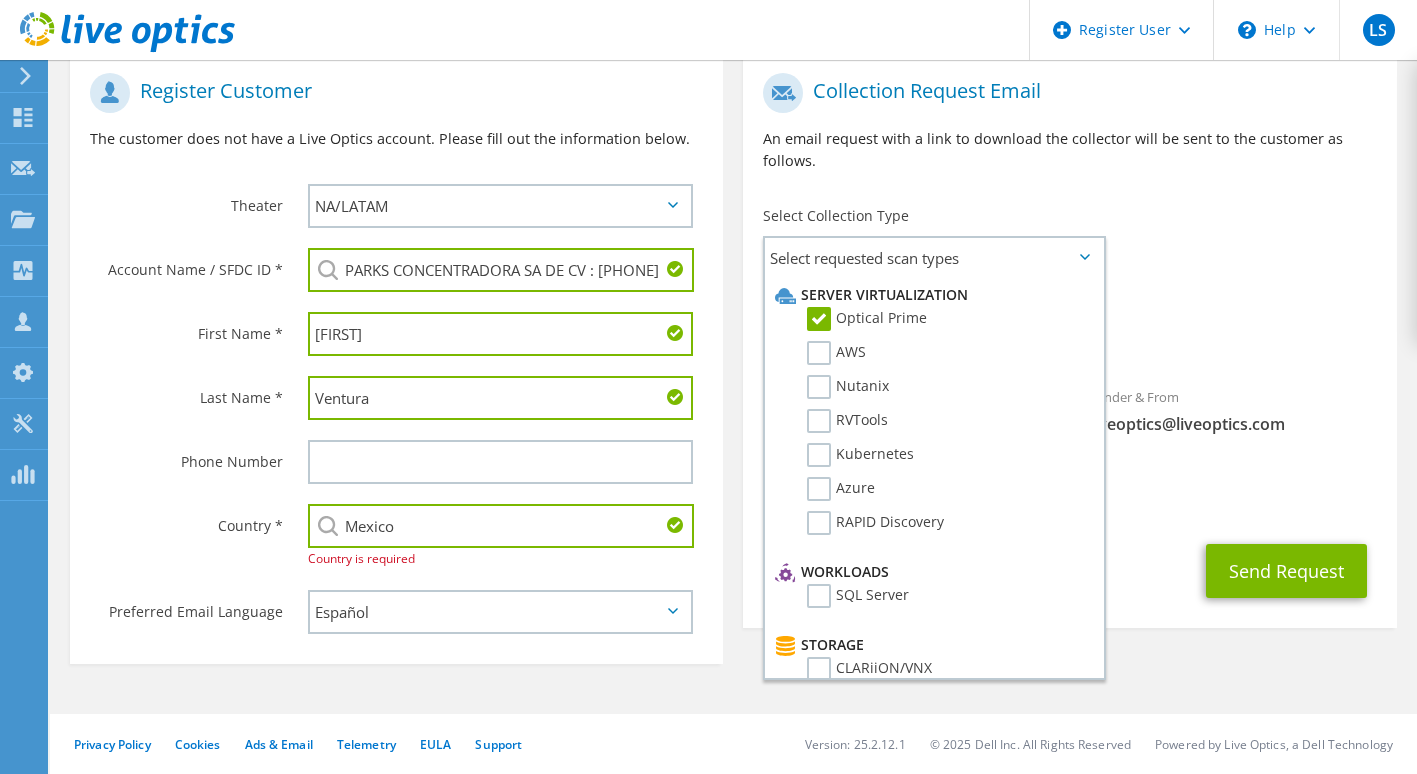 click on "[FIRST].[LAST]@[DOMAIN]" at bounding box center [1069, 503] 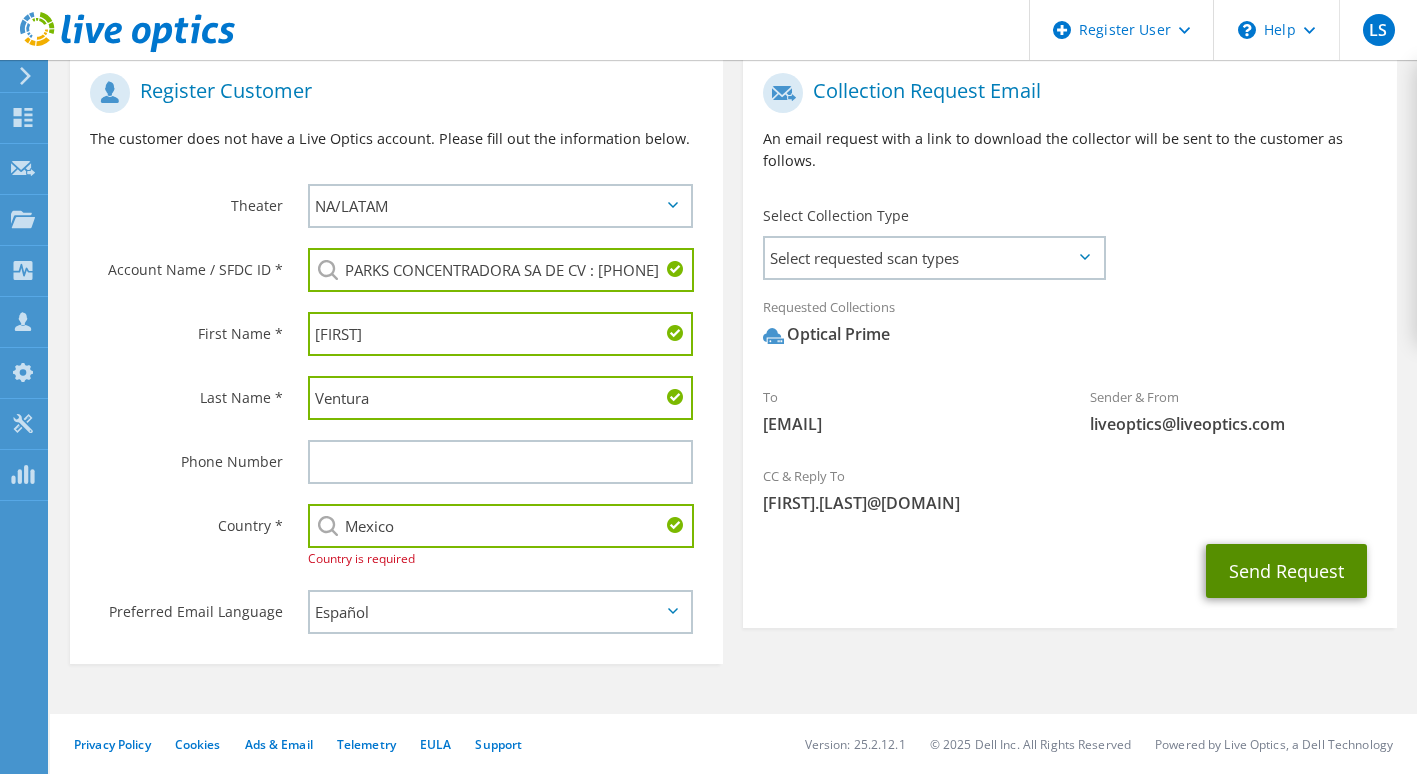 click on "Send Request" at bounding box center (1286, 571) 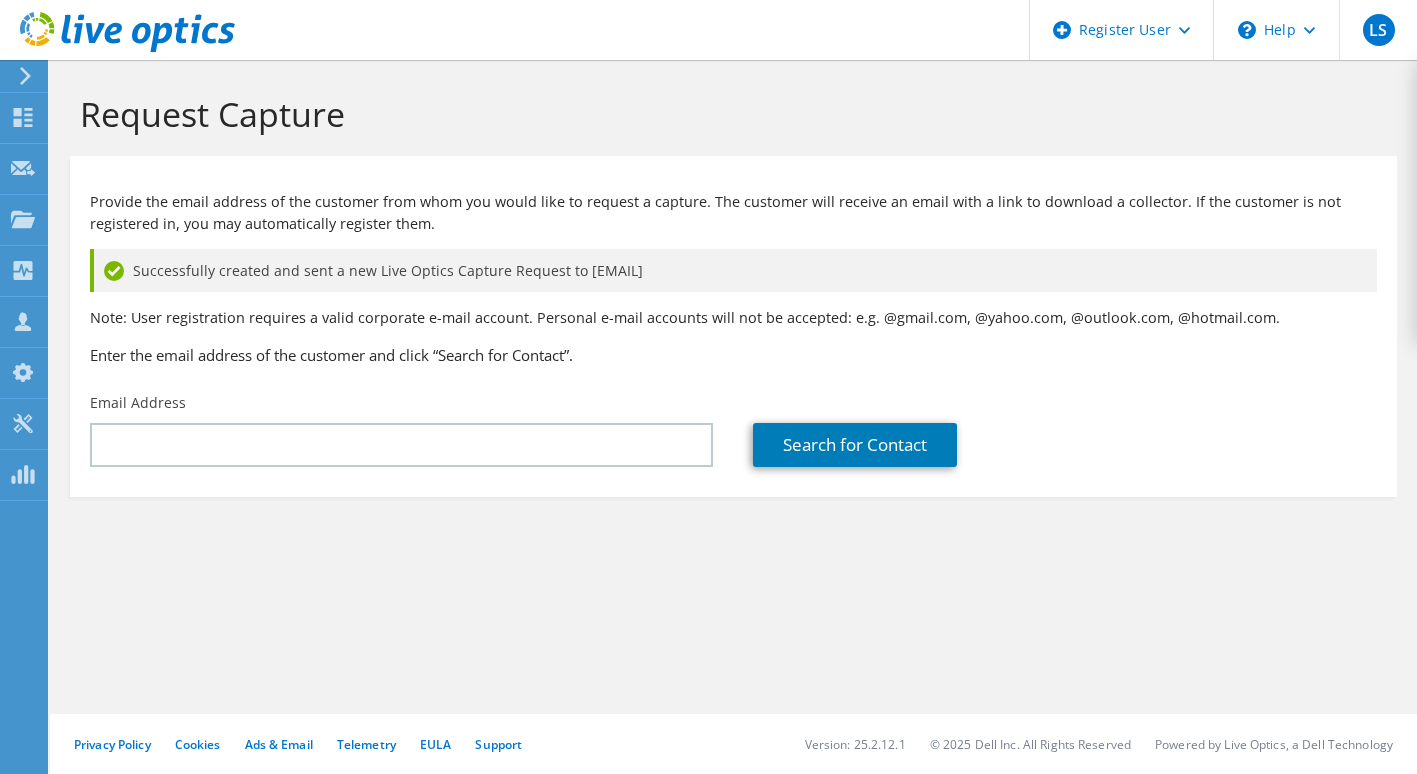 scroll, scrollTop: 0, scrollLeft: 0, axis: both 